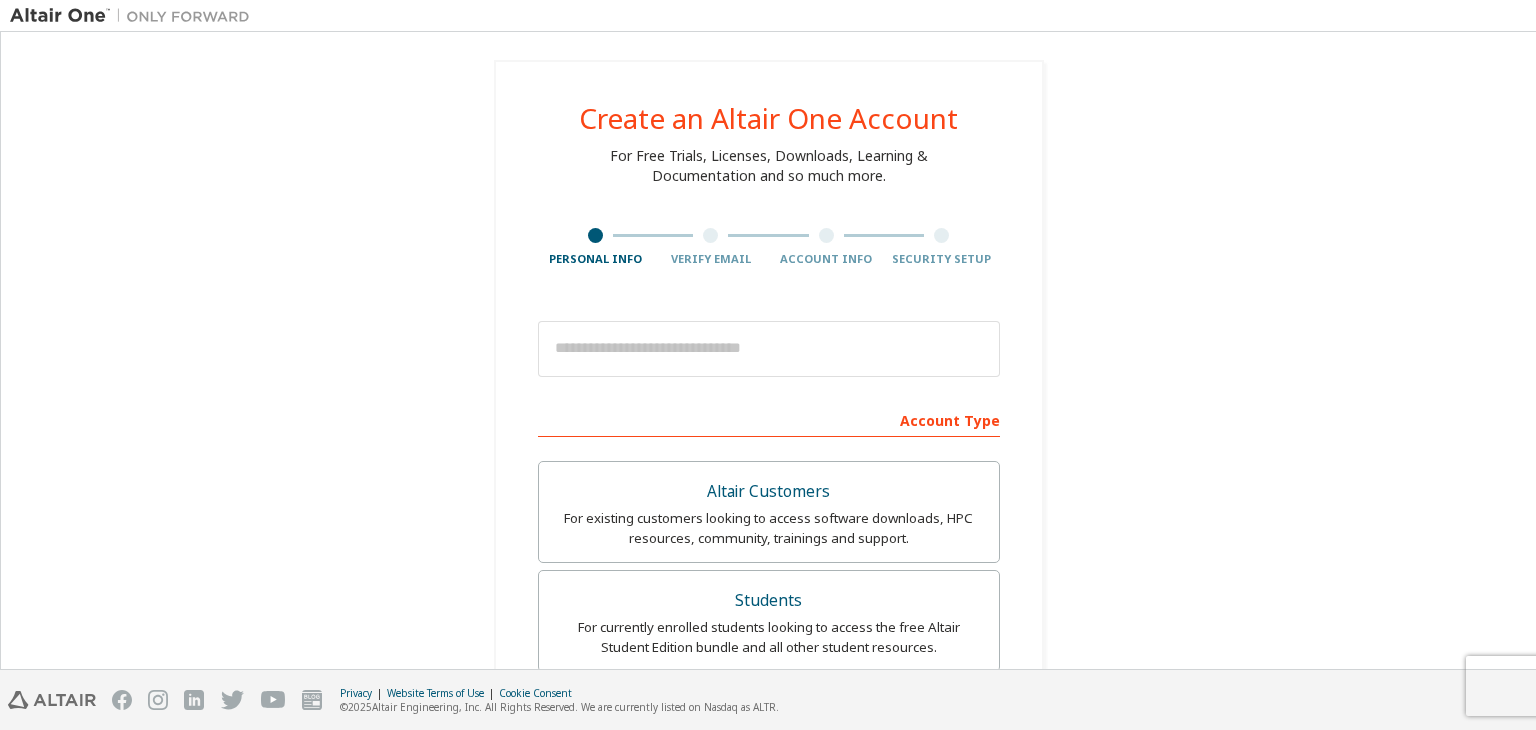 scroll, scrollTop: 0, scrollLeft: 0, axis: both 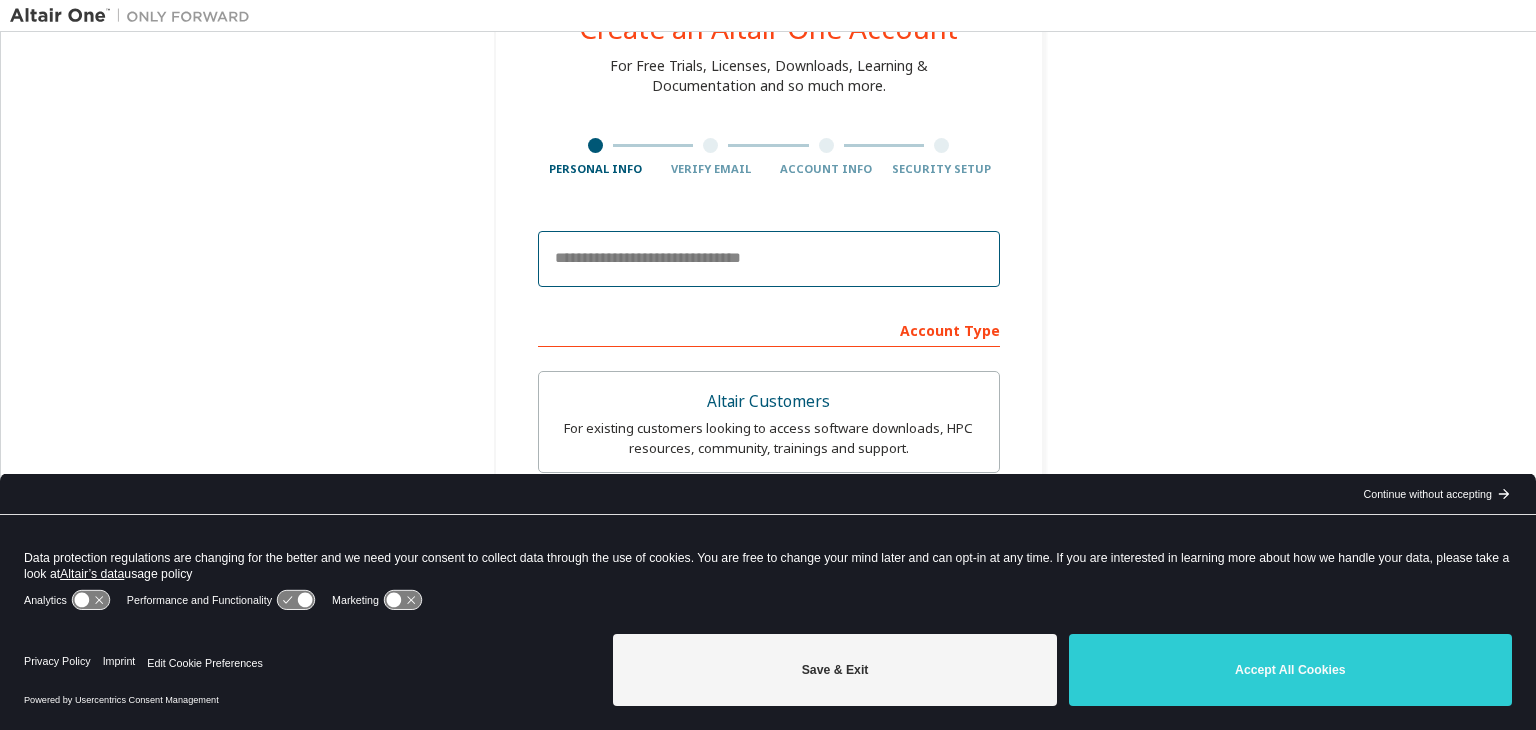 click at bounding box center (769, 259) 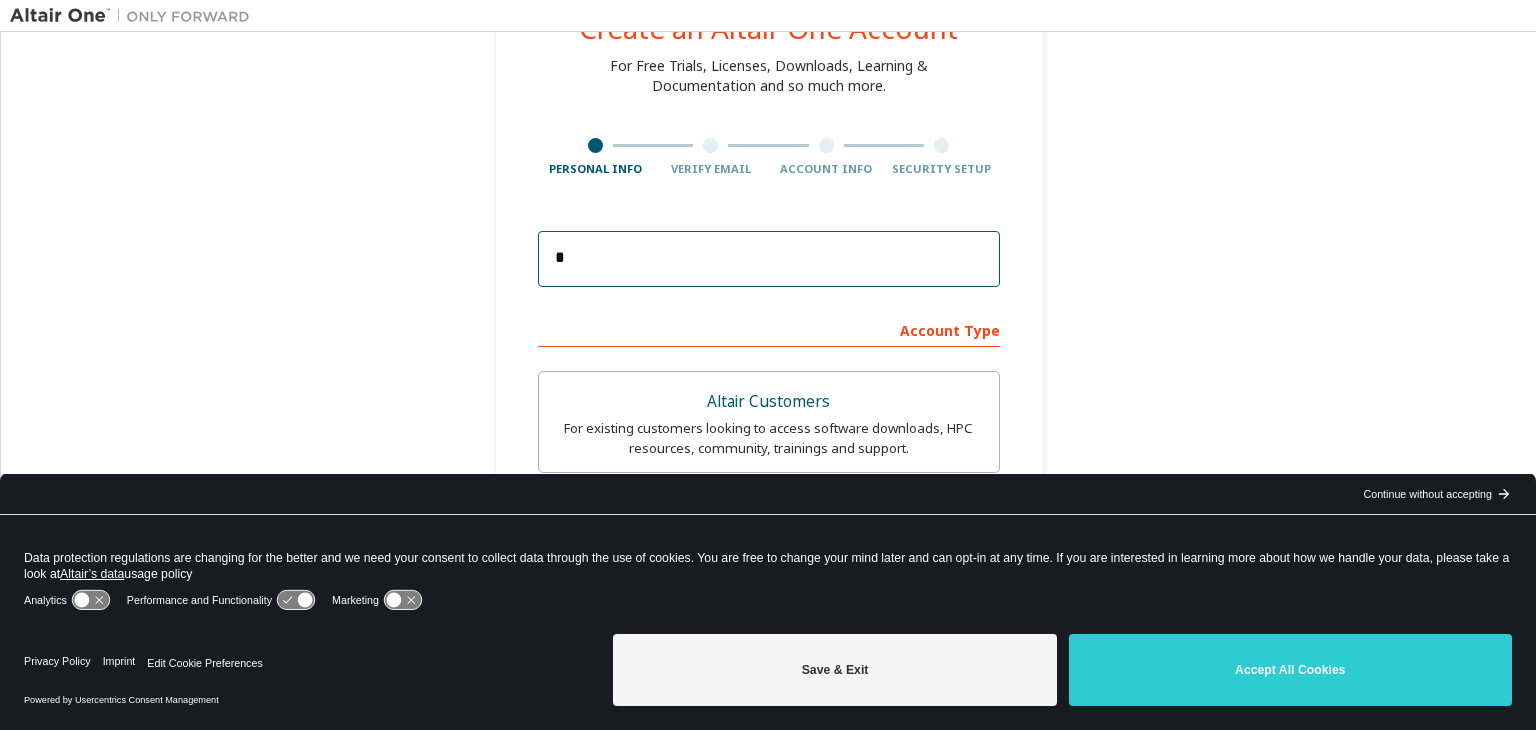 type on "*" 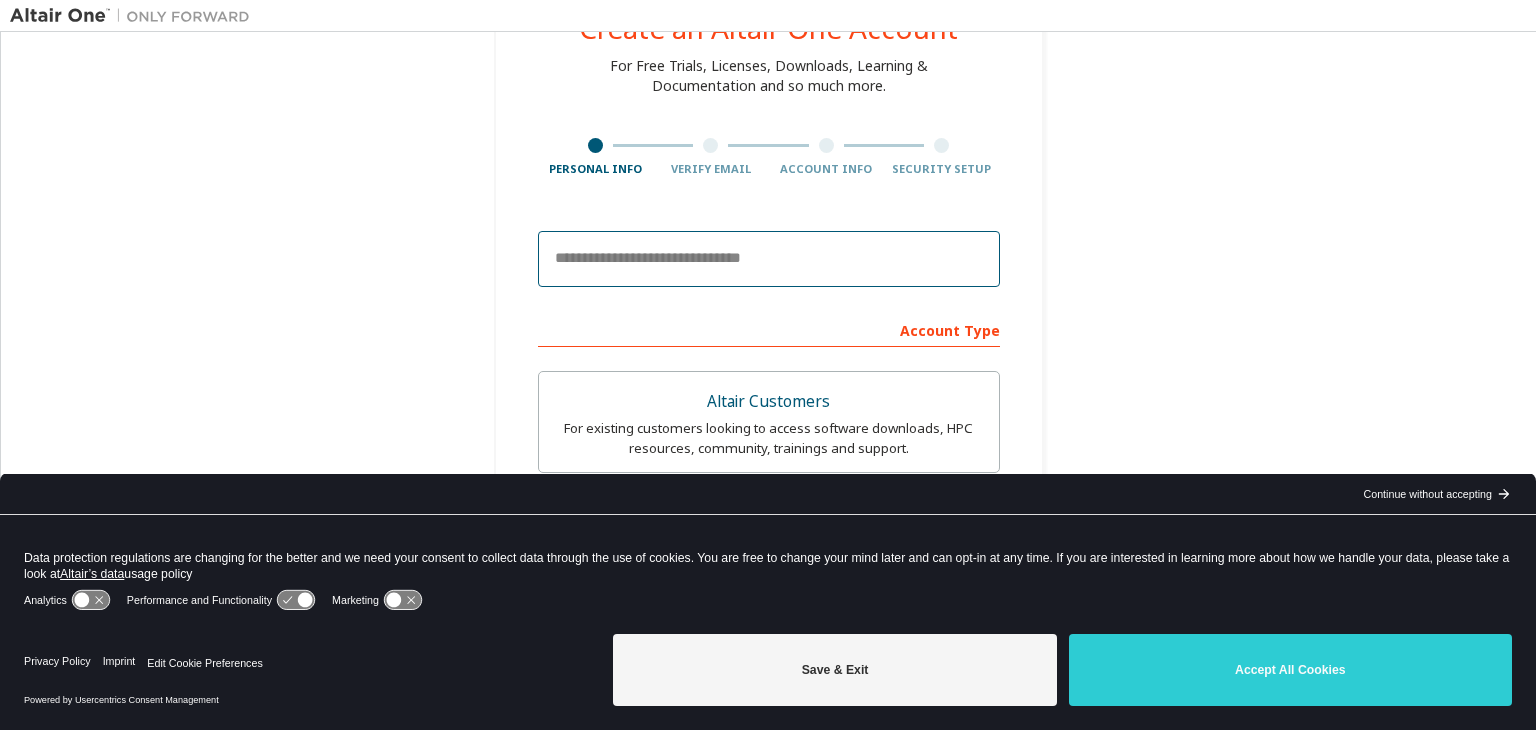 paste on "**********" 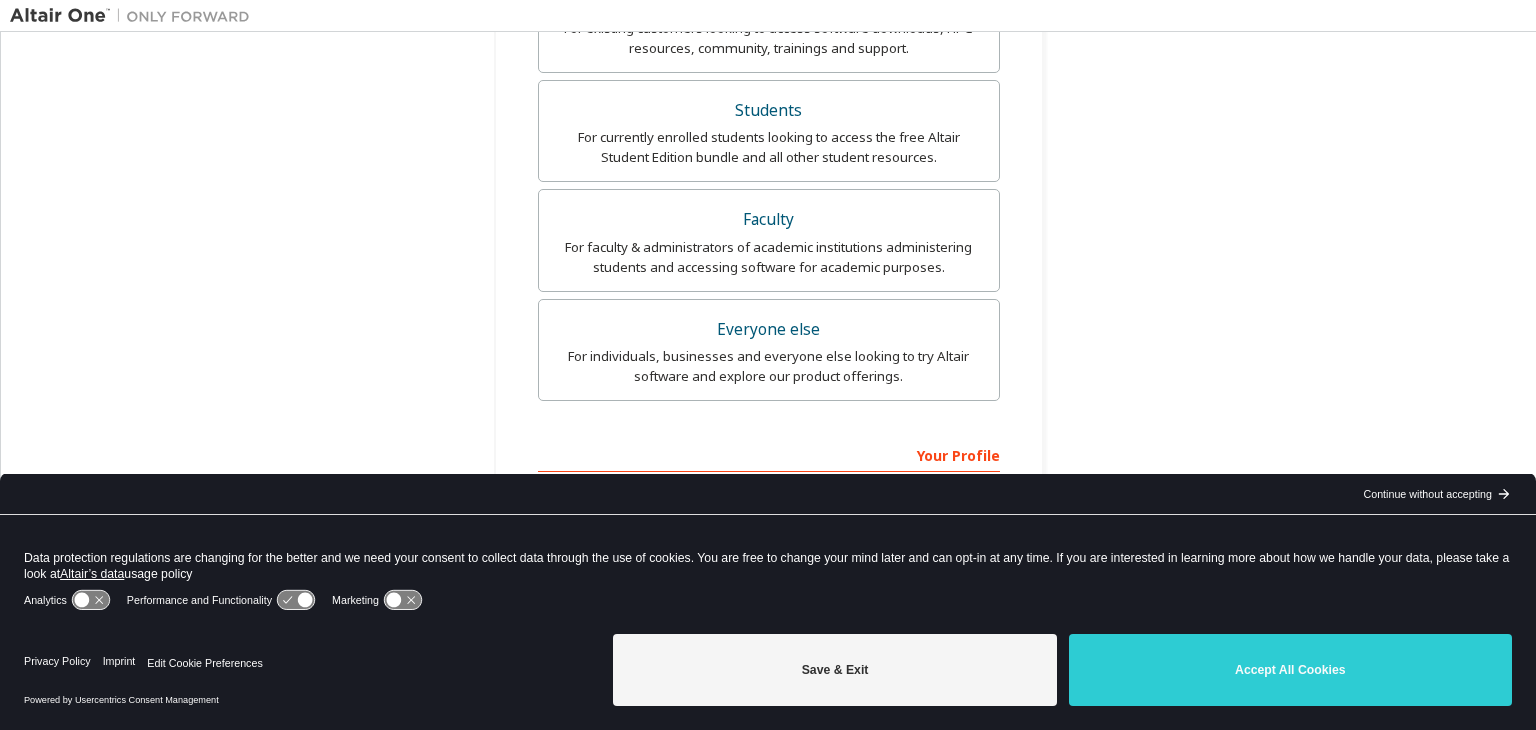 scroll, scrollTop: 592, scrollLeft: 0, axis: vertical 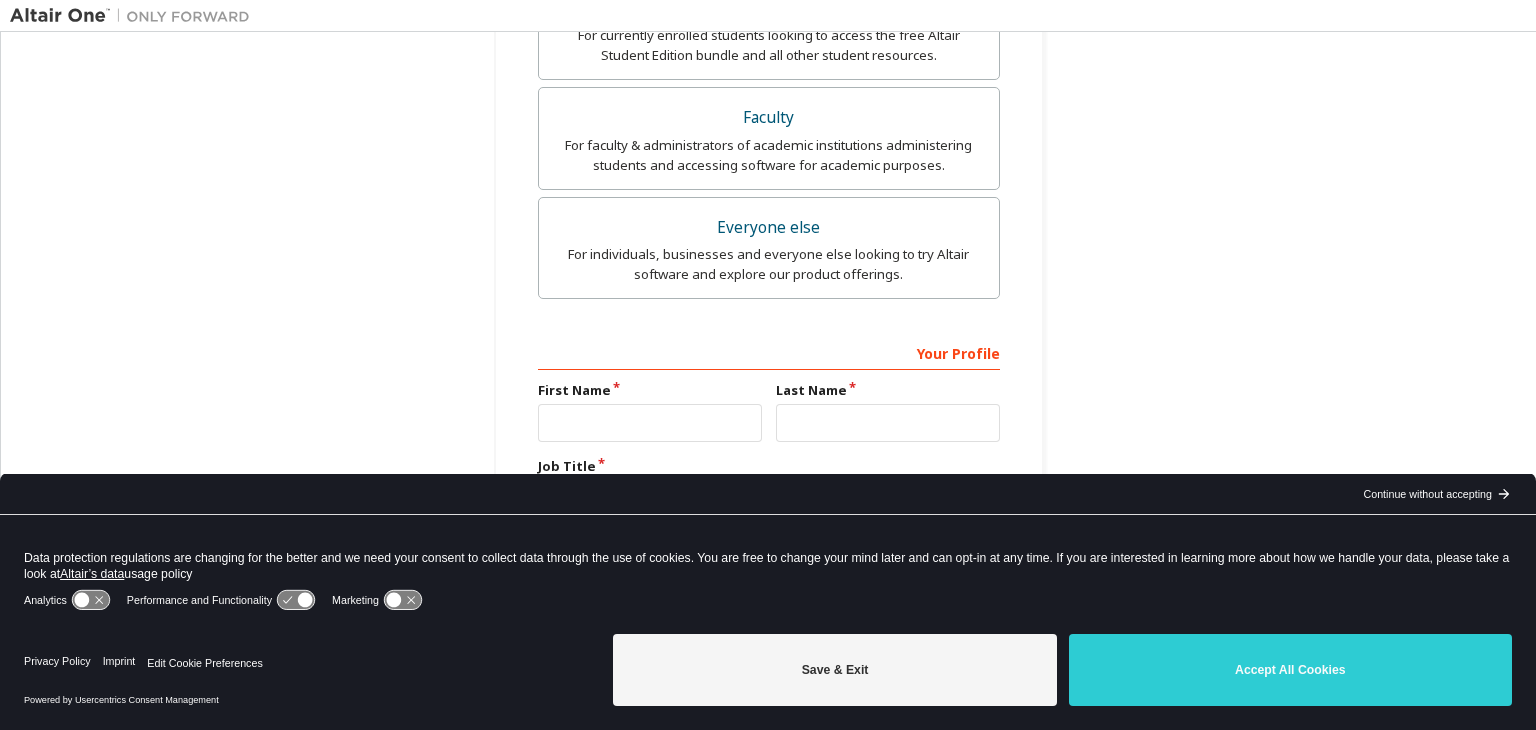 type on "**********" 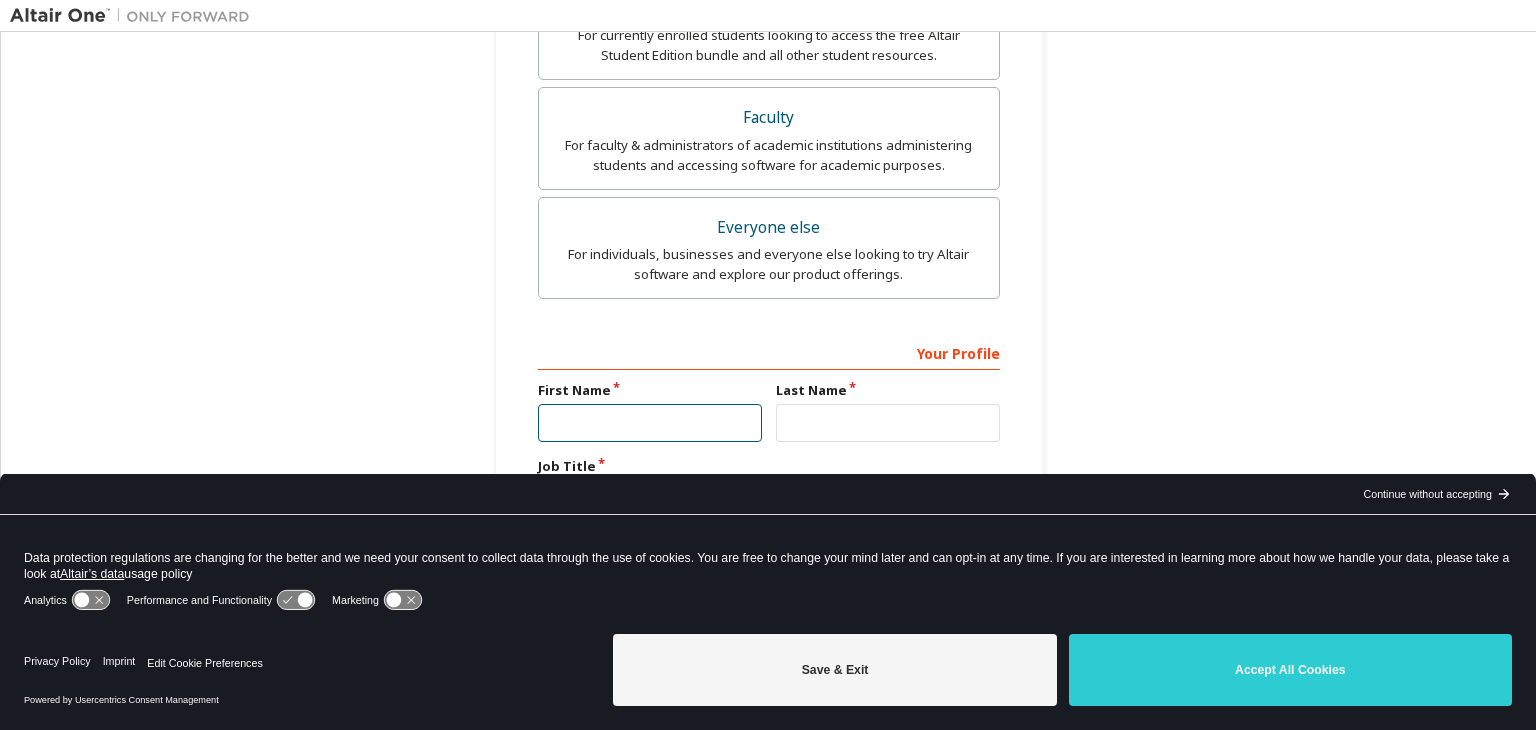 click at bounding box center [650, 423] 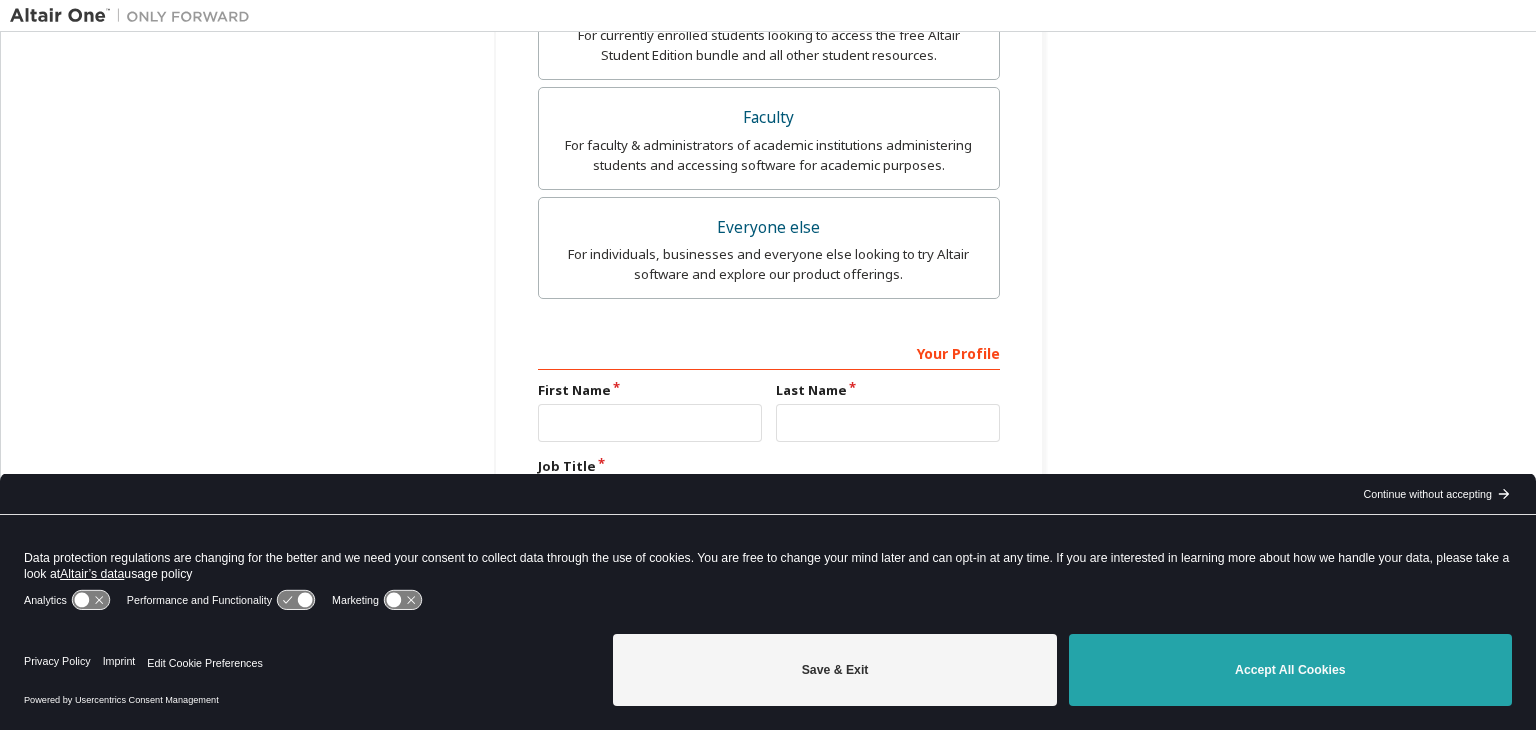 click on "Accept All Cookies" at bounding box center (1290, 670) 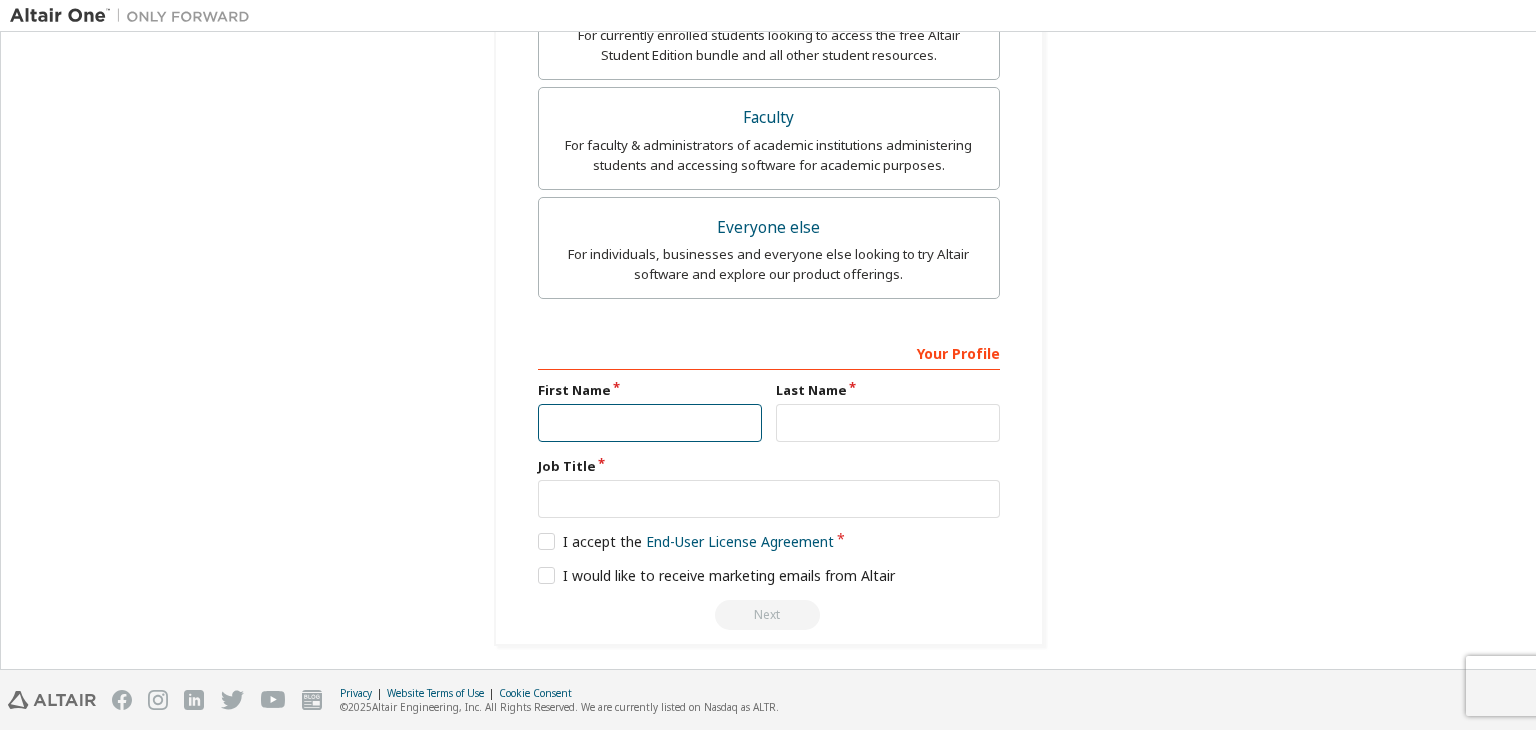 click at bounding box center (650, 423) 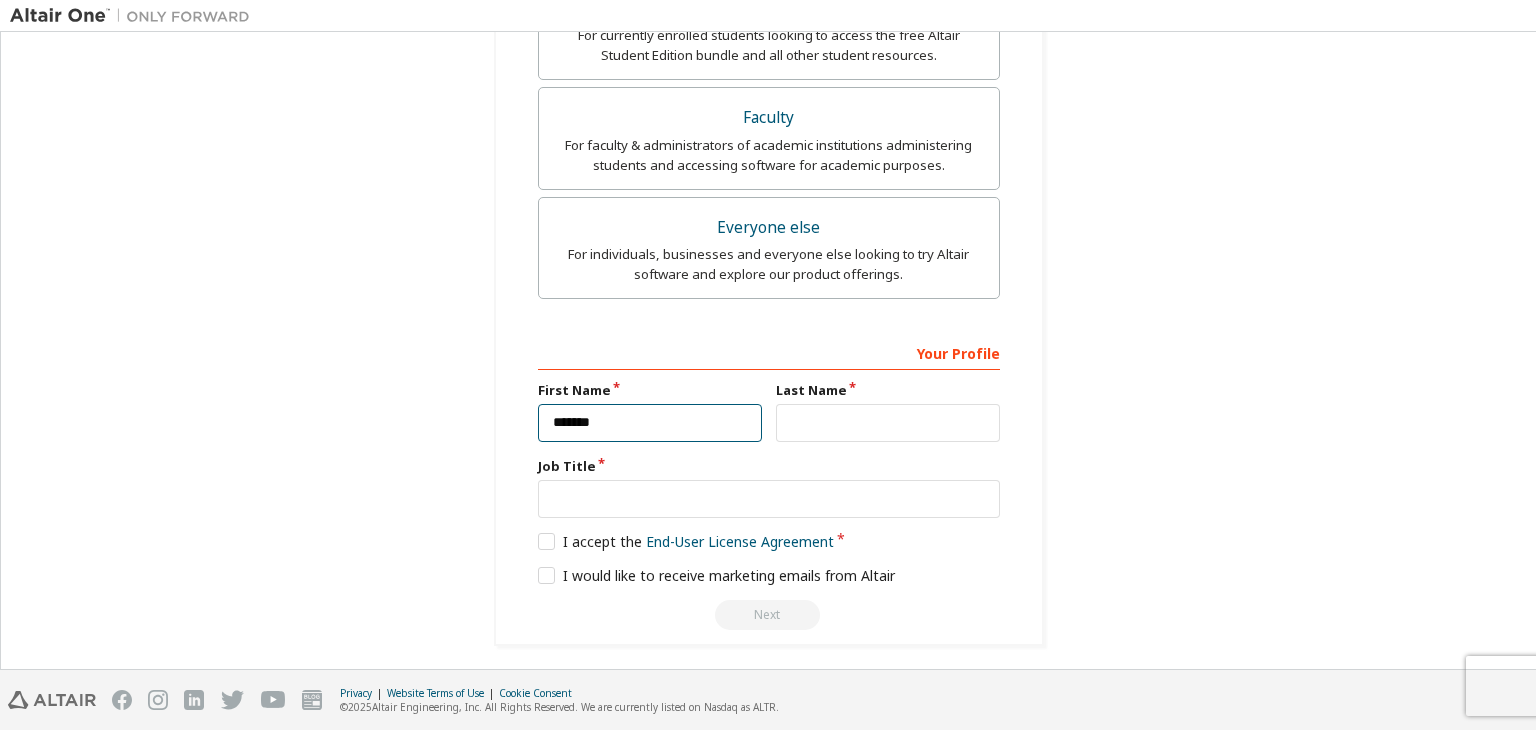 type on "*******" 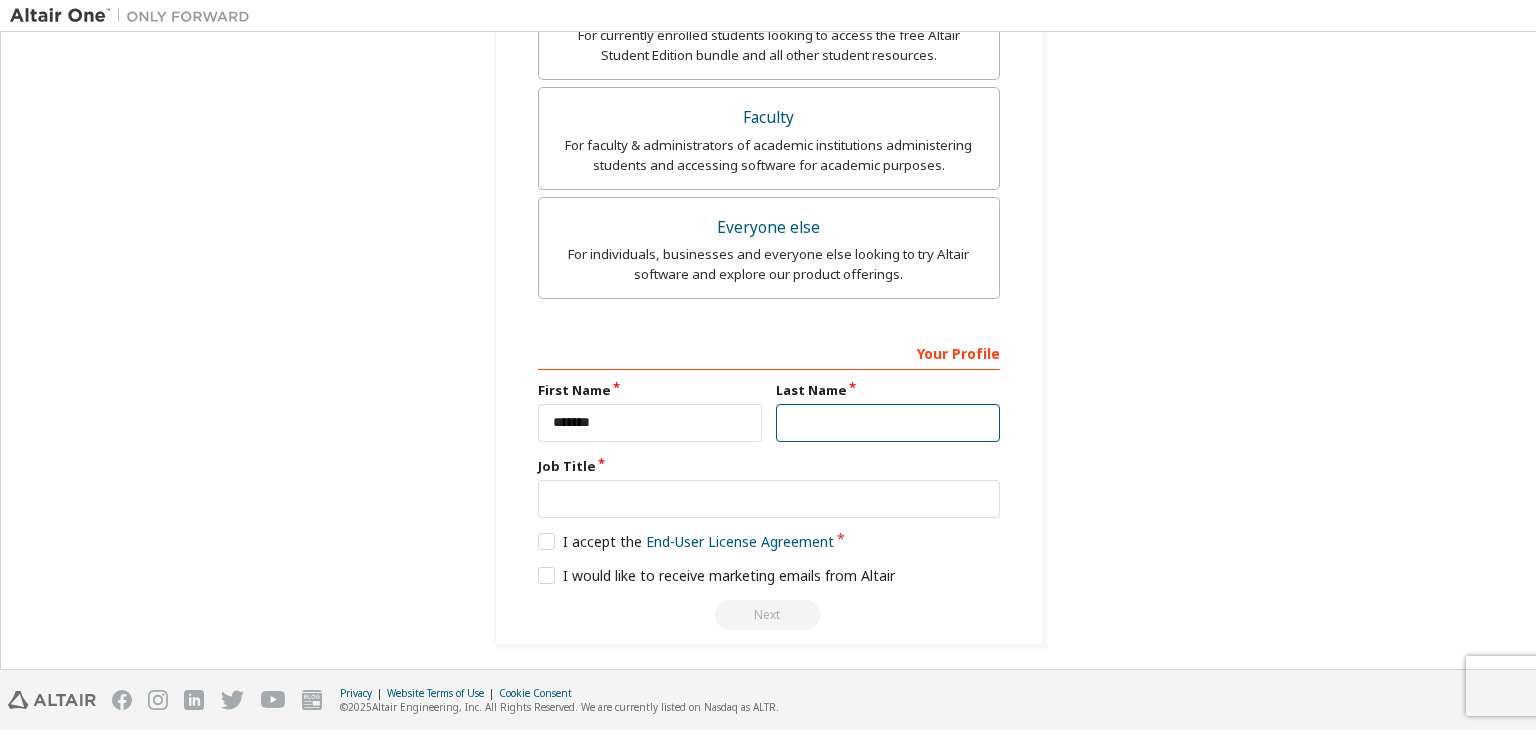 click at bounding box center (888, 423) 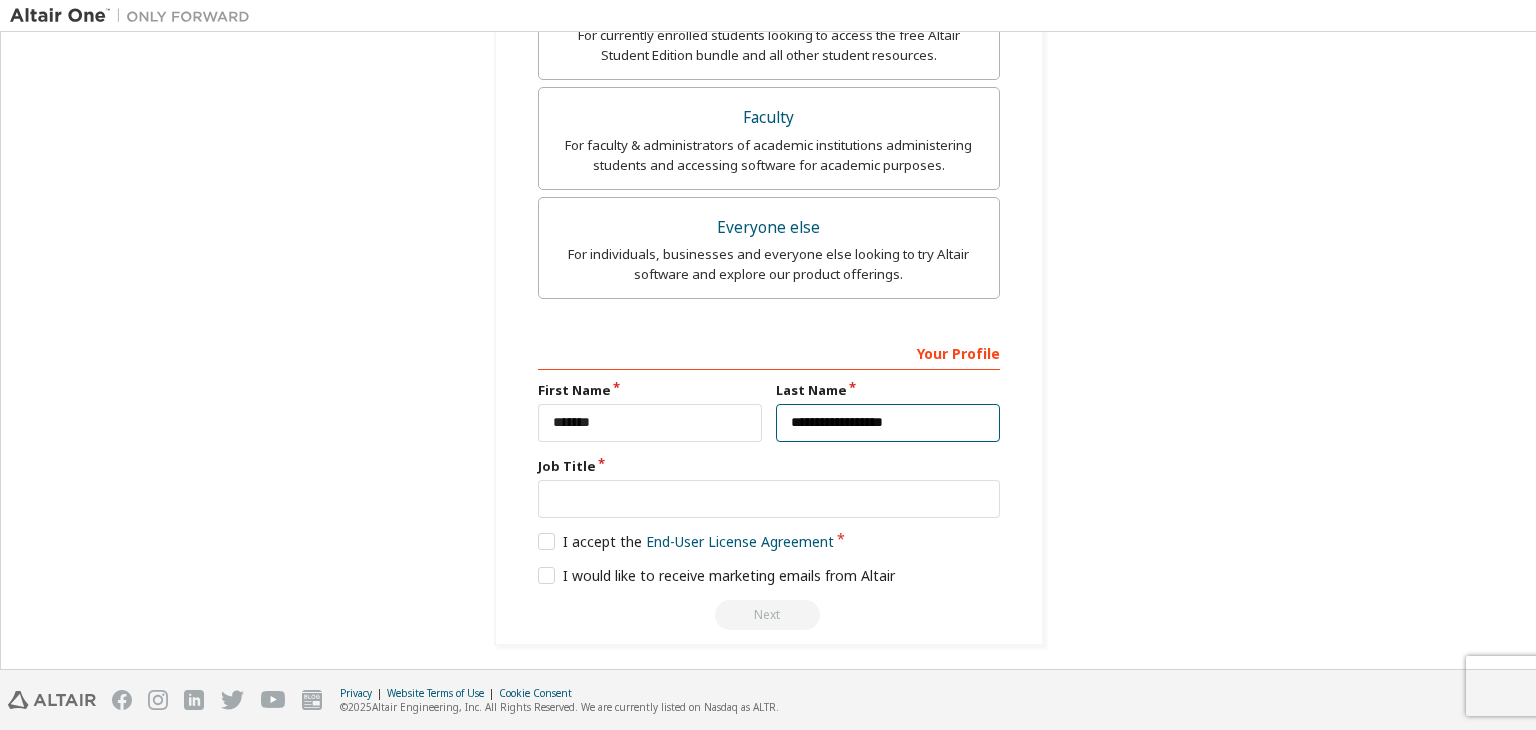 type on "**********" 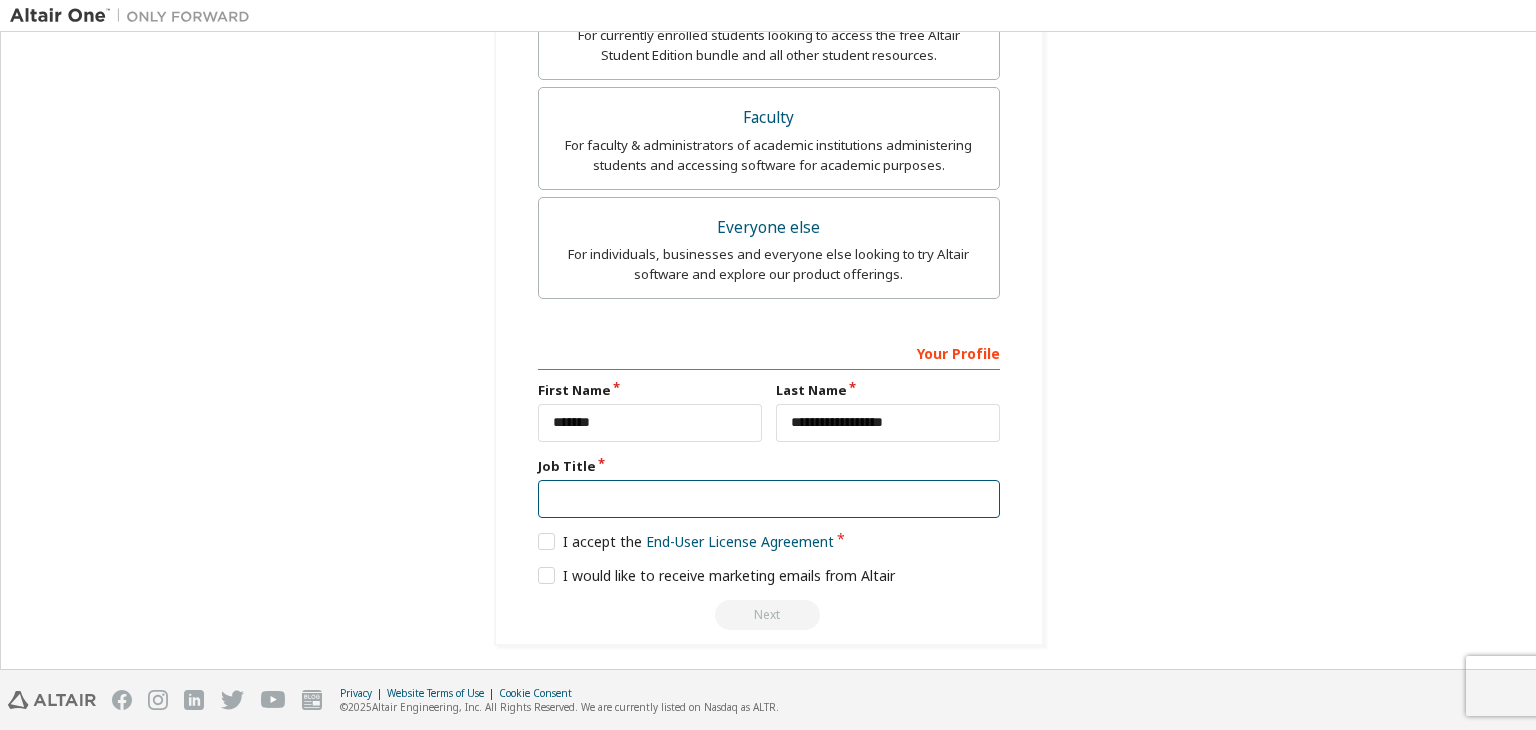 click at bounding box center (769, 499) 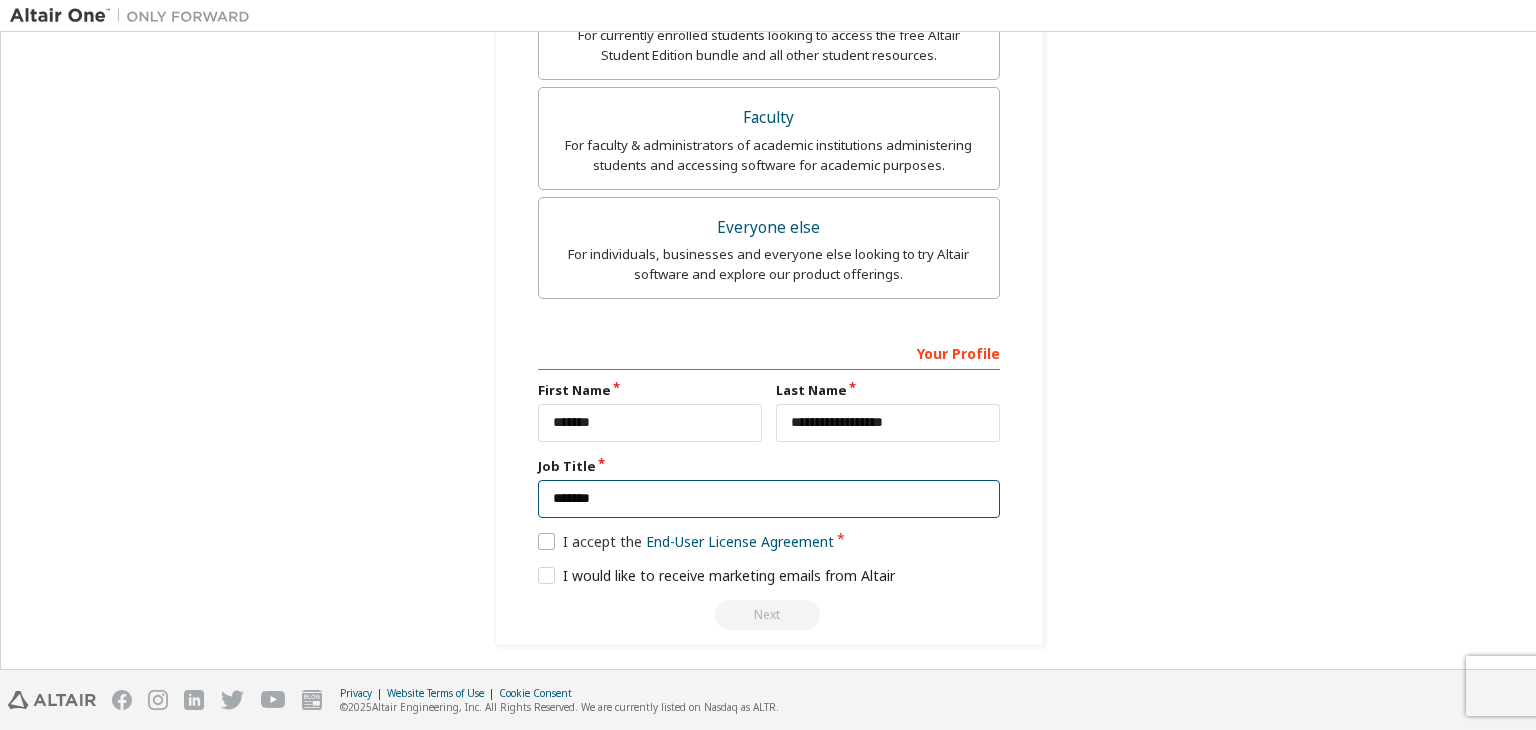 type on "*******" 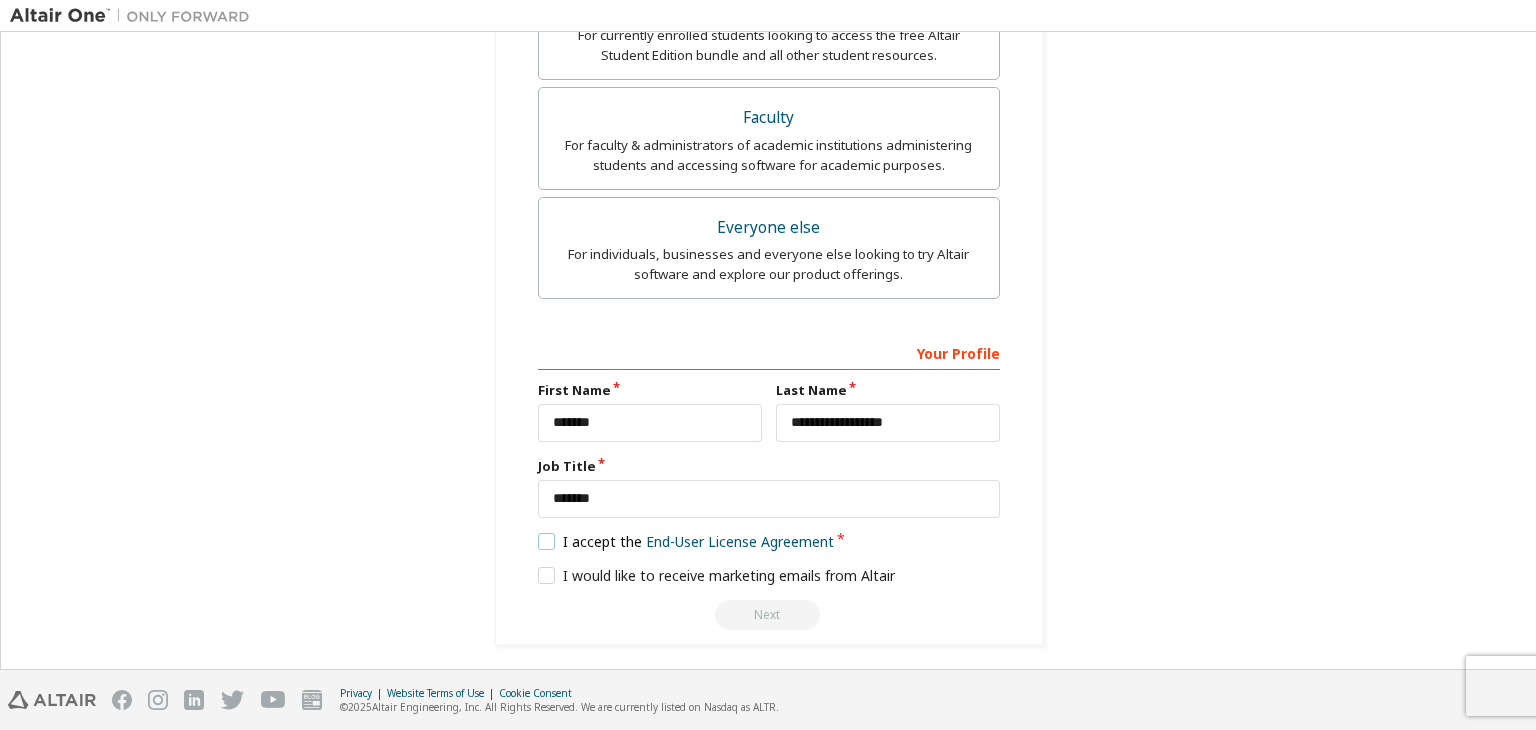 click on "I accept the    End-User License Agreement" at bounding box center [686, 541] 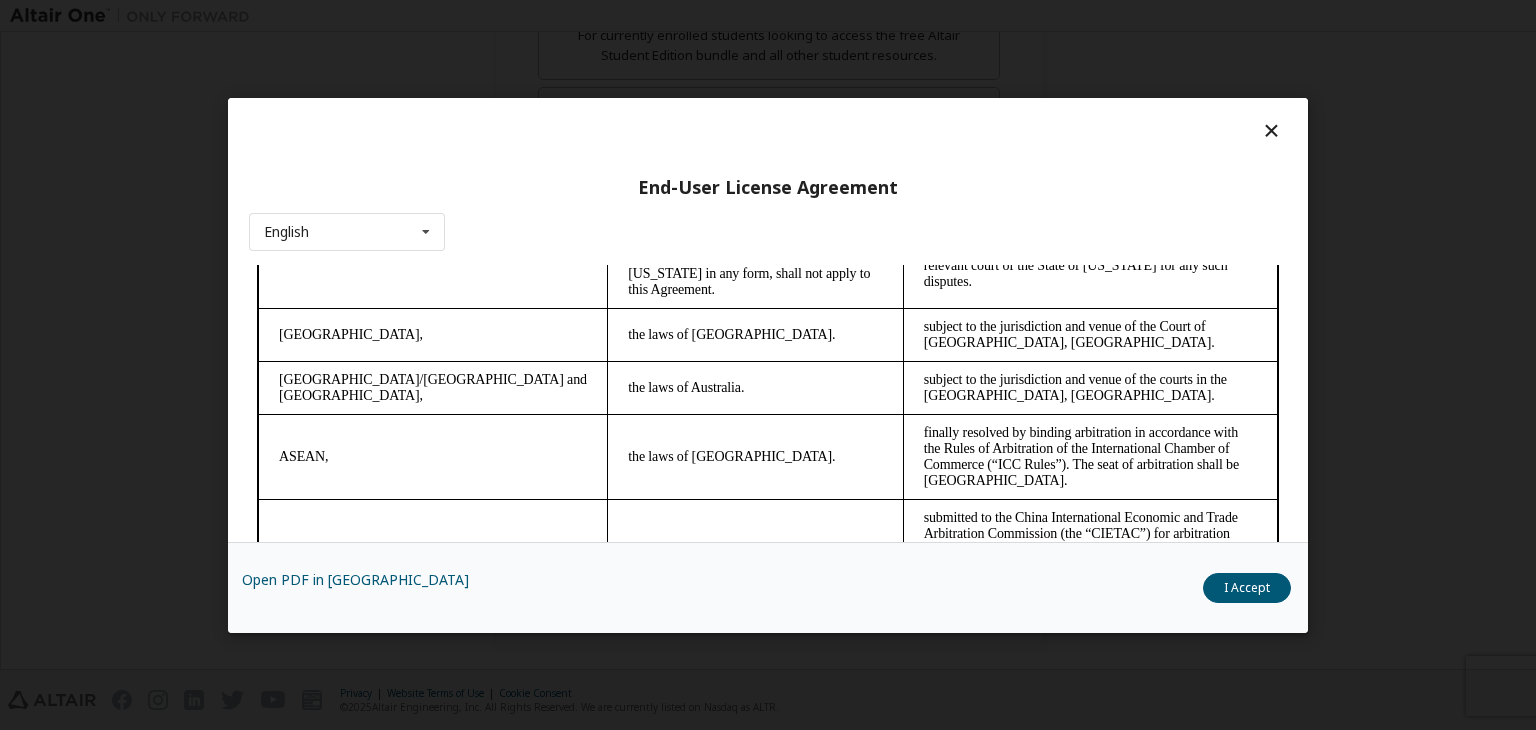 scroll, scrollTop: 5615, scrollLeft: 0, axis: vertical 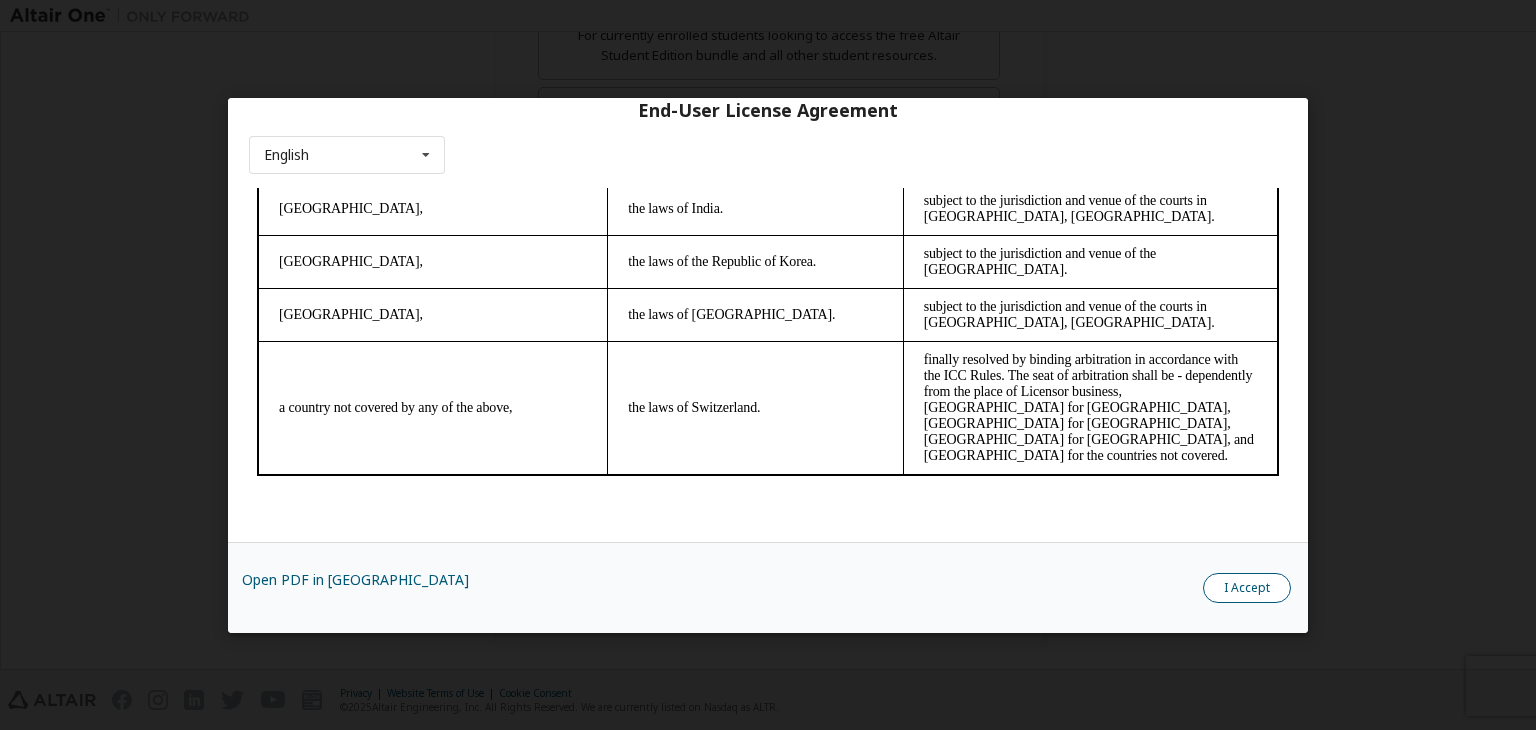 click on "I Accept" at bounding box center (1247, 588) 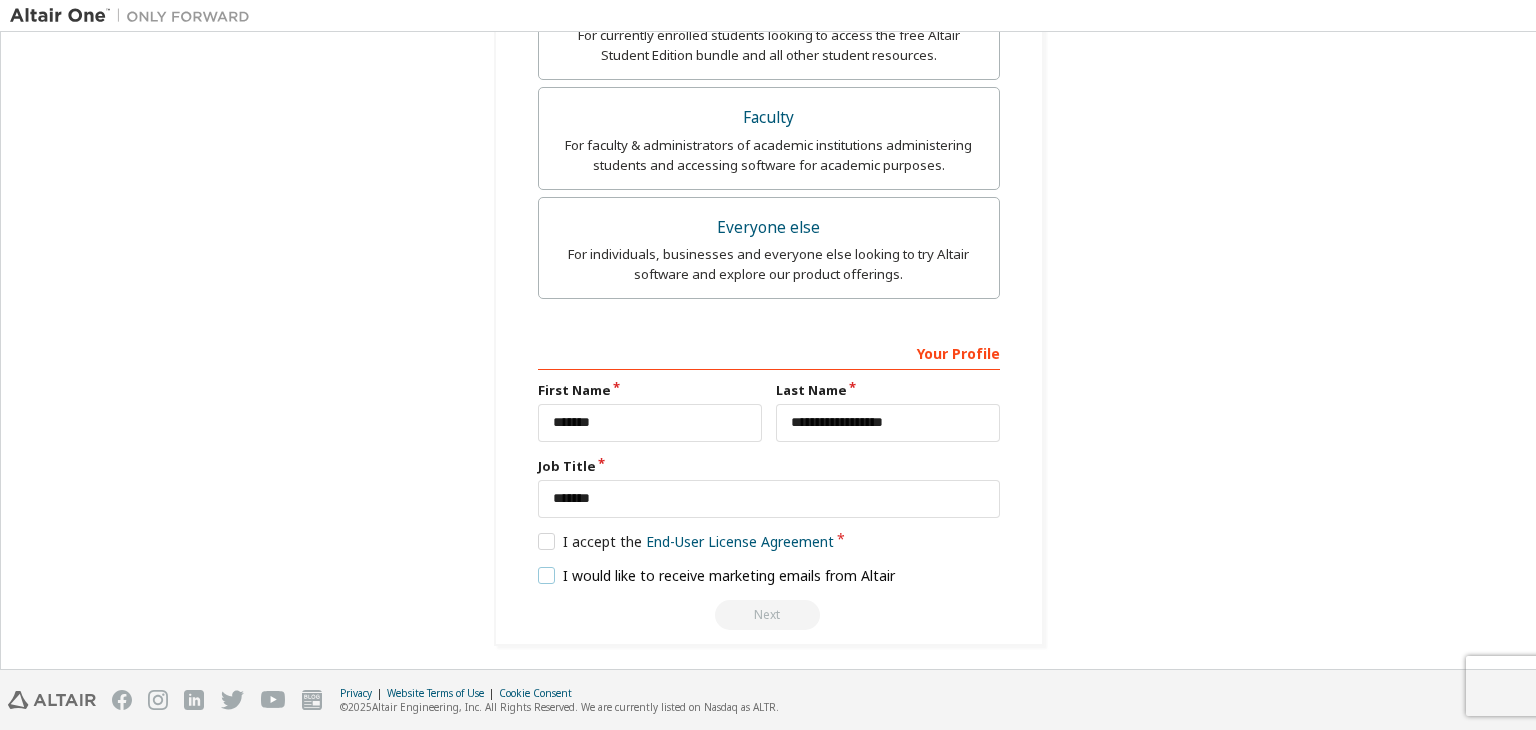 click on "I would like to receive marketing emails from Altair" at bounding box center [717, 575] 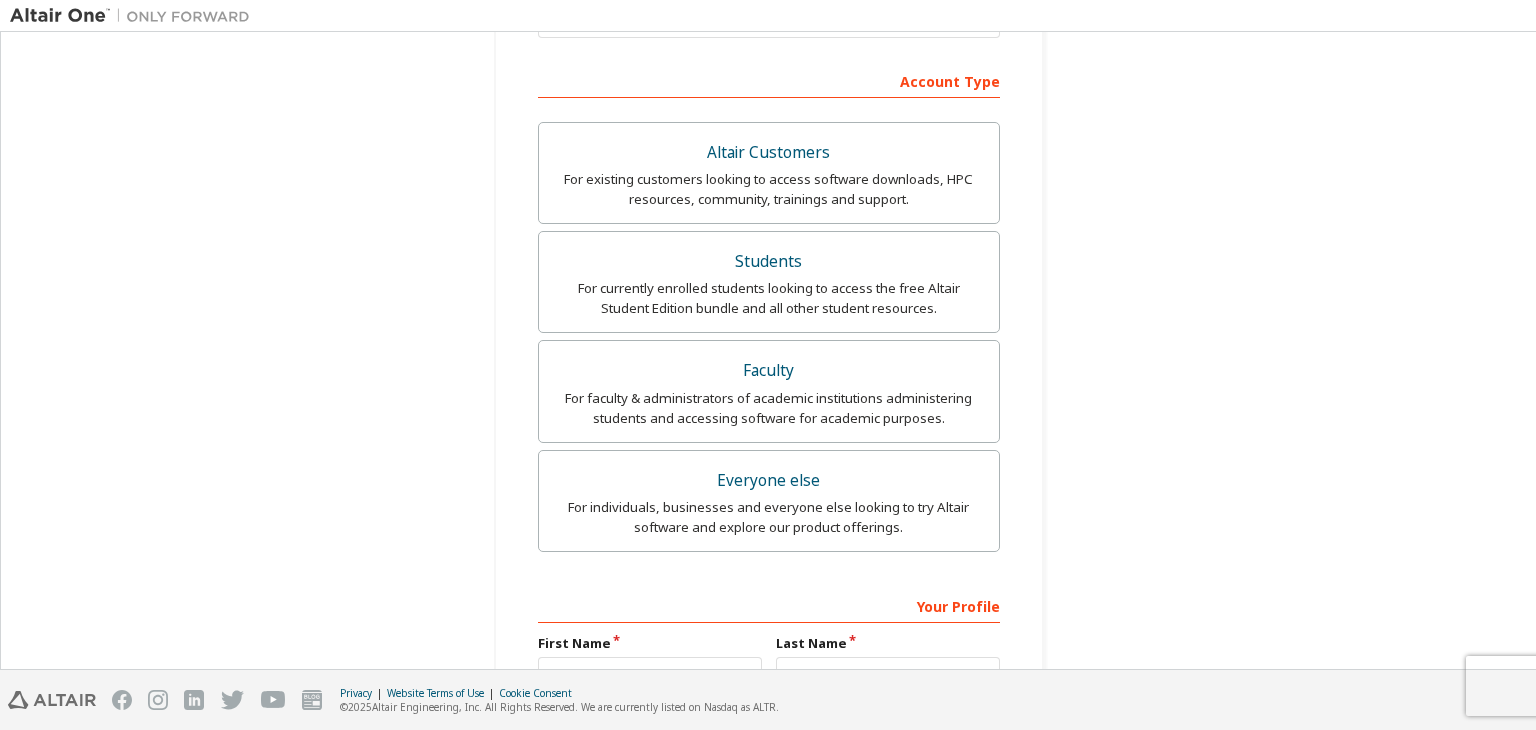 scroll, scrollTop: 337, scrollLeft: 0, axis: vertical 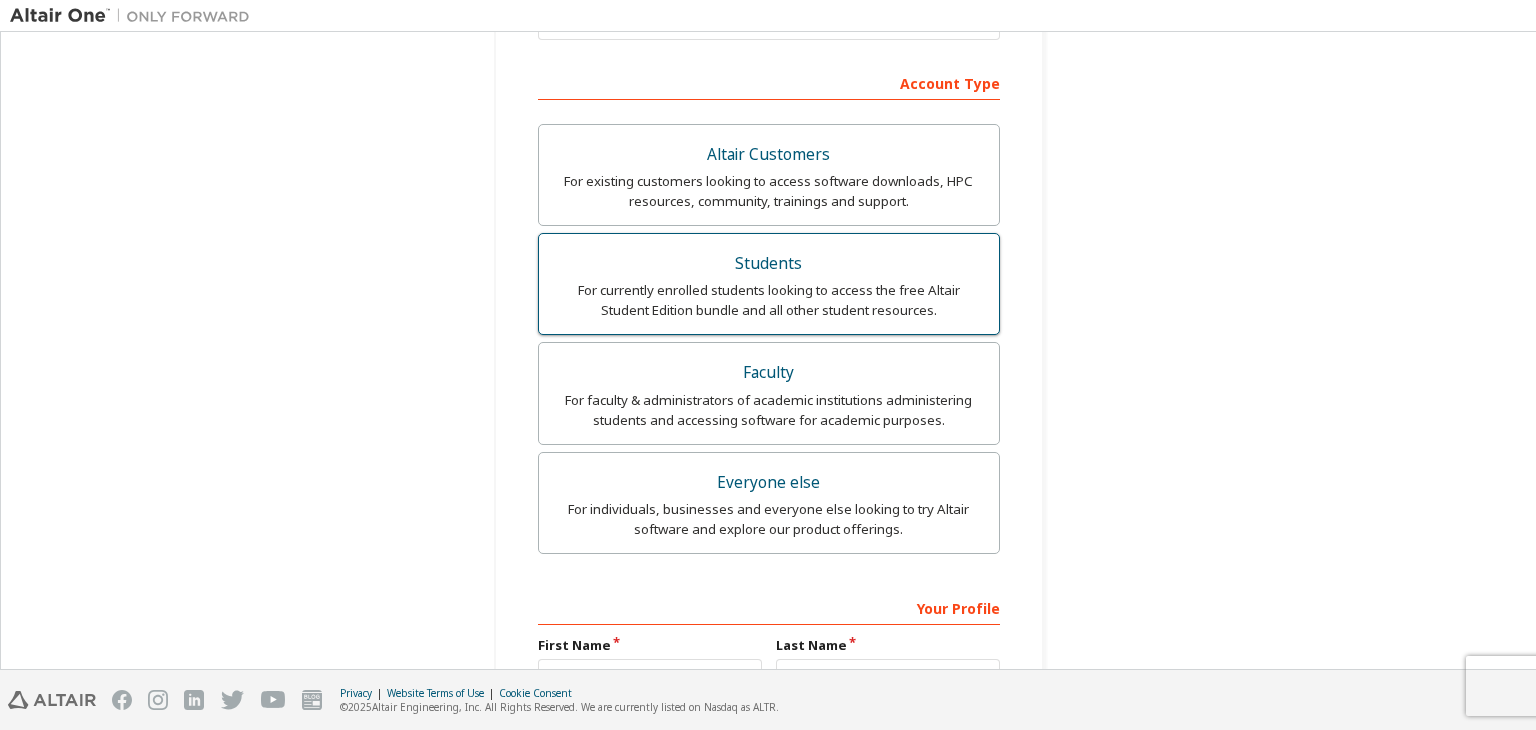 click on "Students" at bounding box center (769, 264) 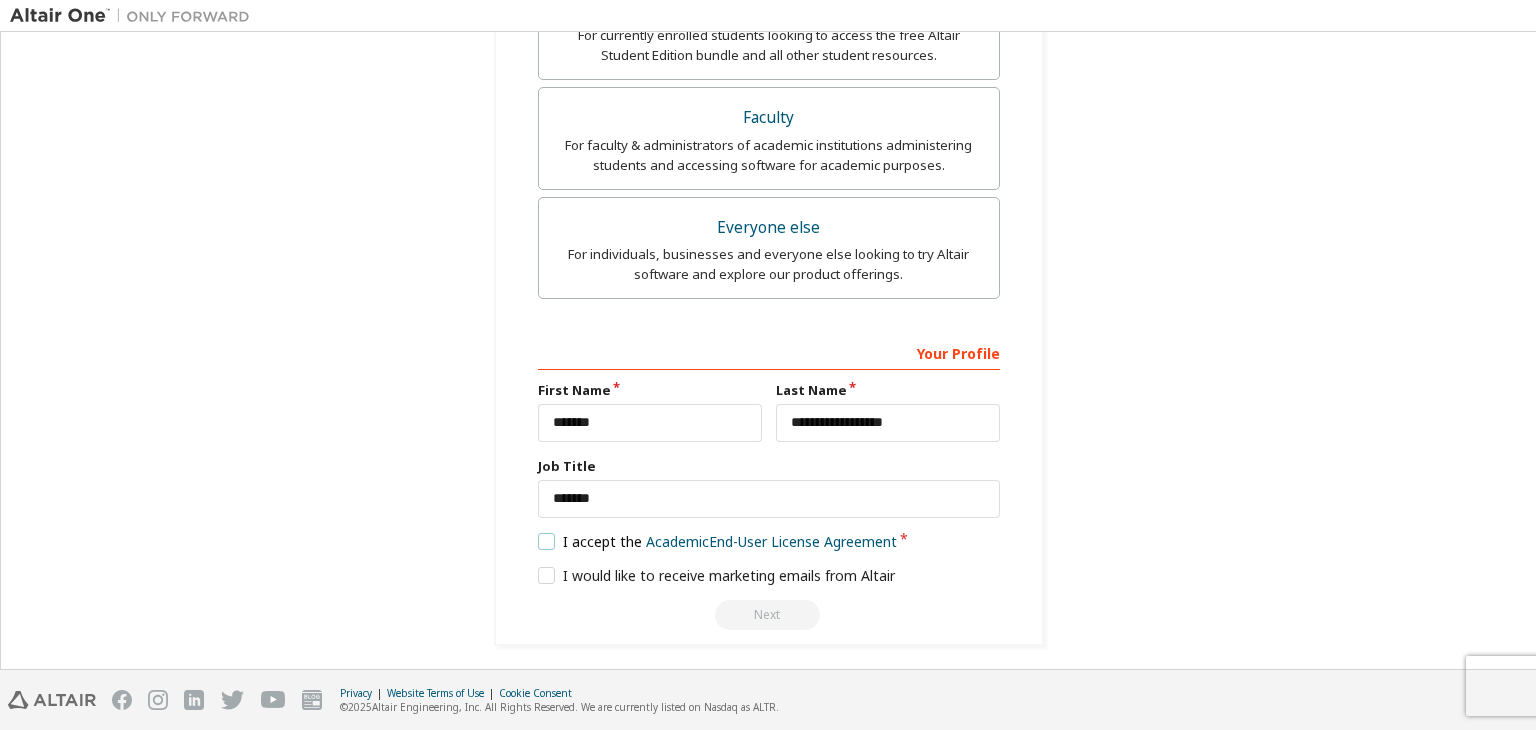 click on "I accept the   Academic   End-User License Agreement" at bounding box center (718, 541) 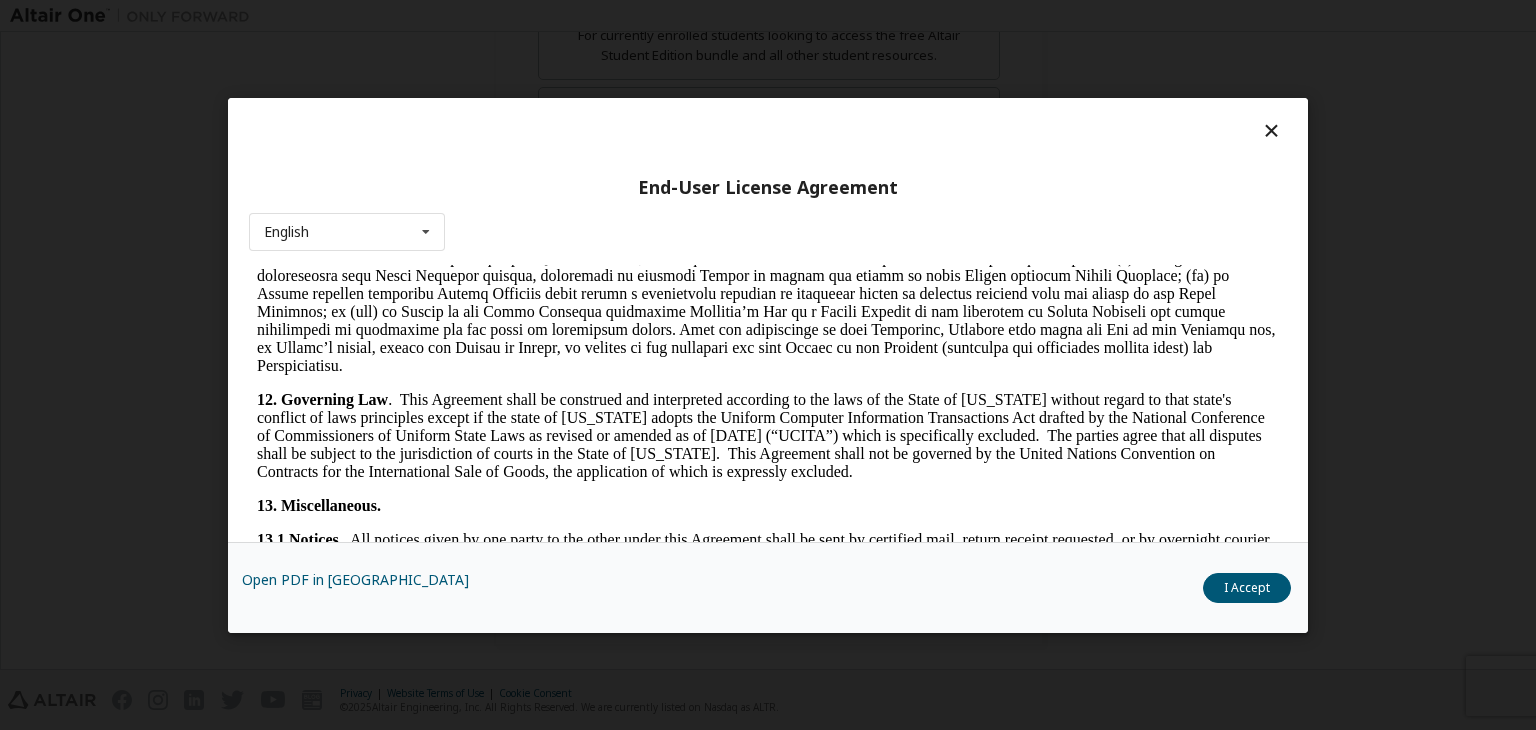 scroll, scrollTop: 3360, scrollLeft: 0, axis: vertical 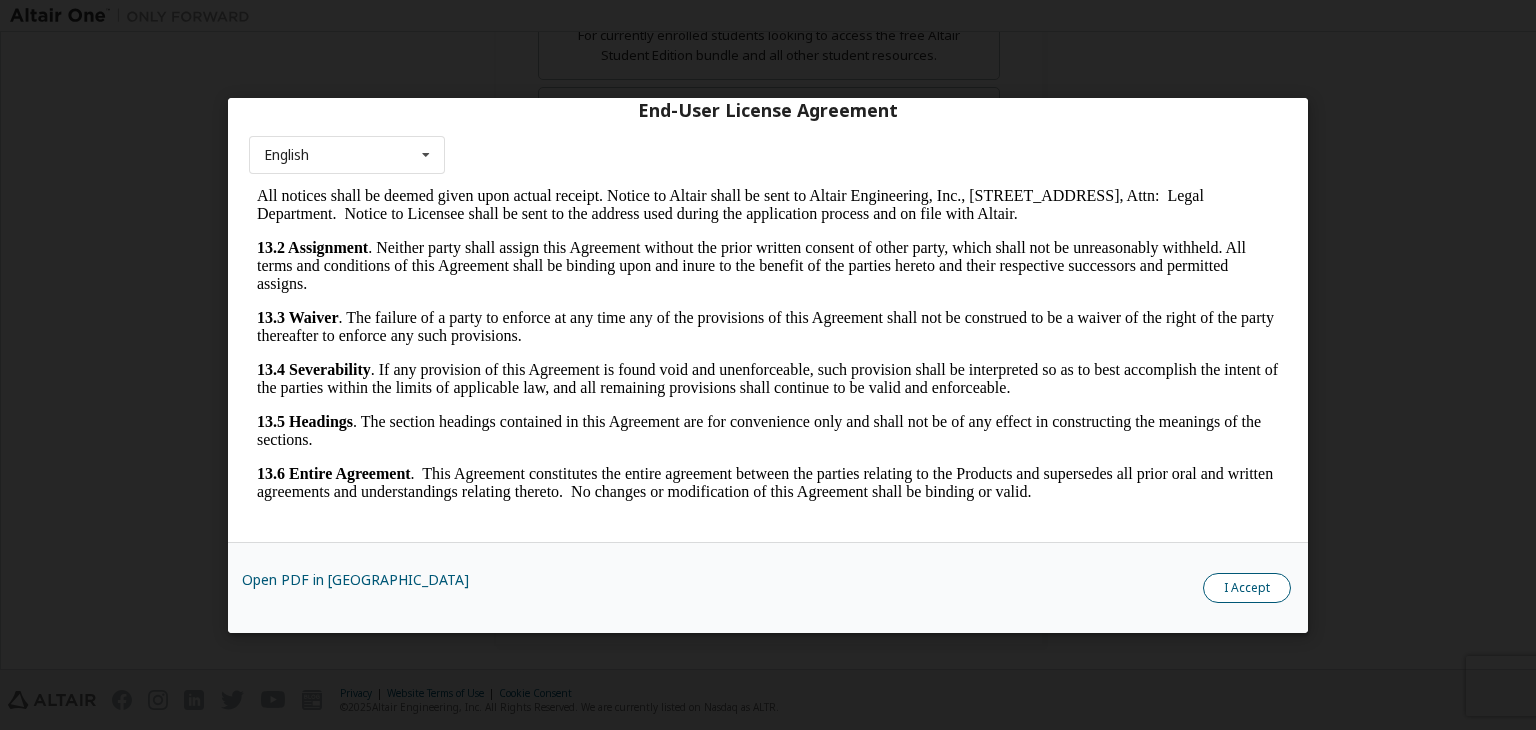 click on "I Accept" at bounding box center [1247, 588] 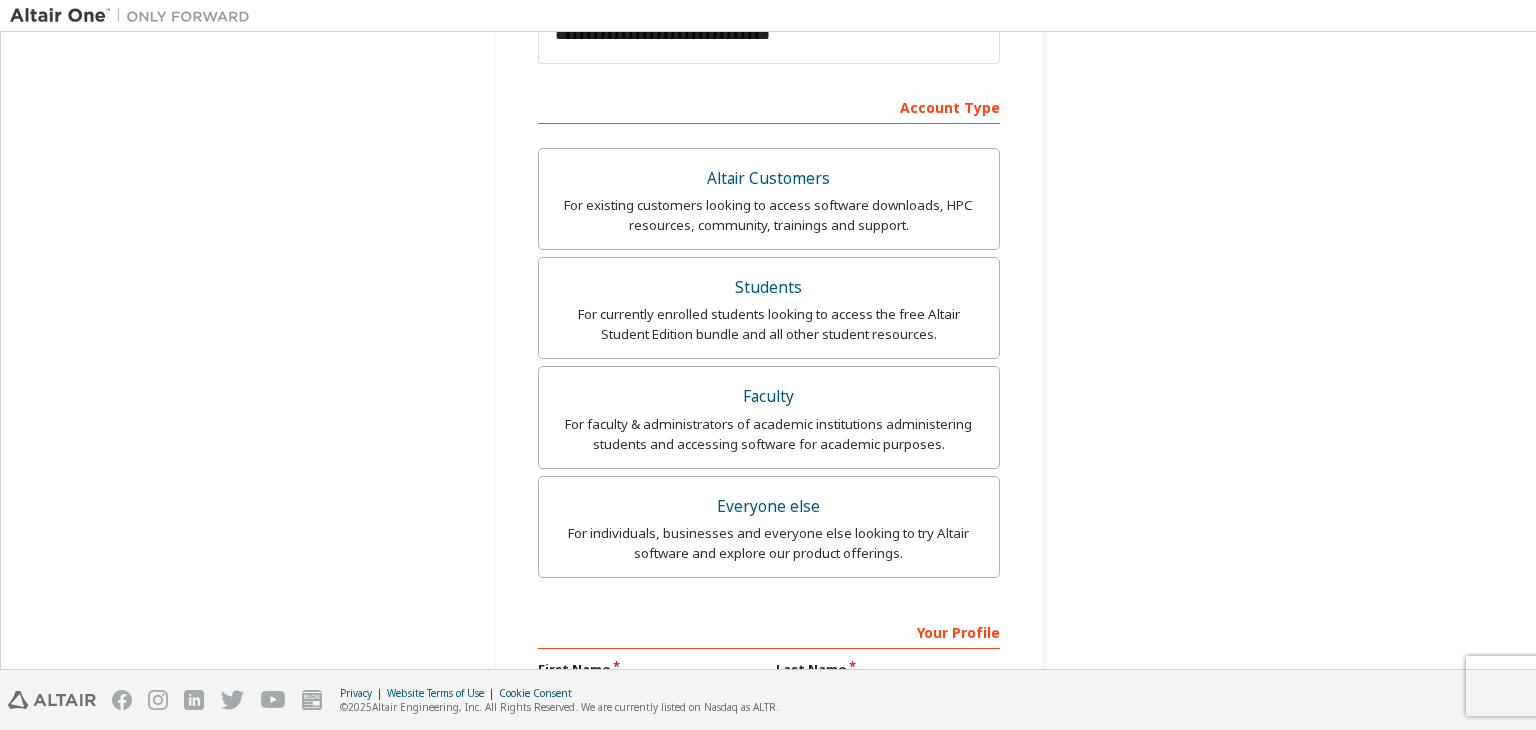 scroll, scrollTop: 592, scrollLeft: 0, axis: vertical 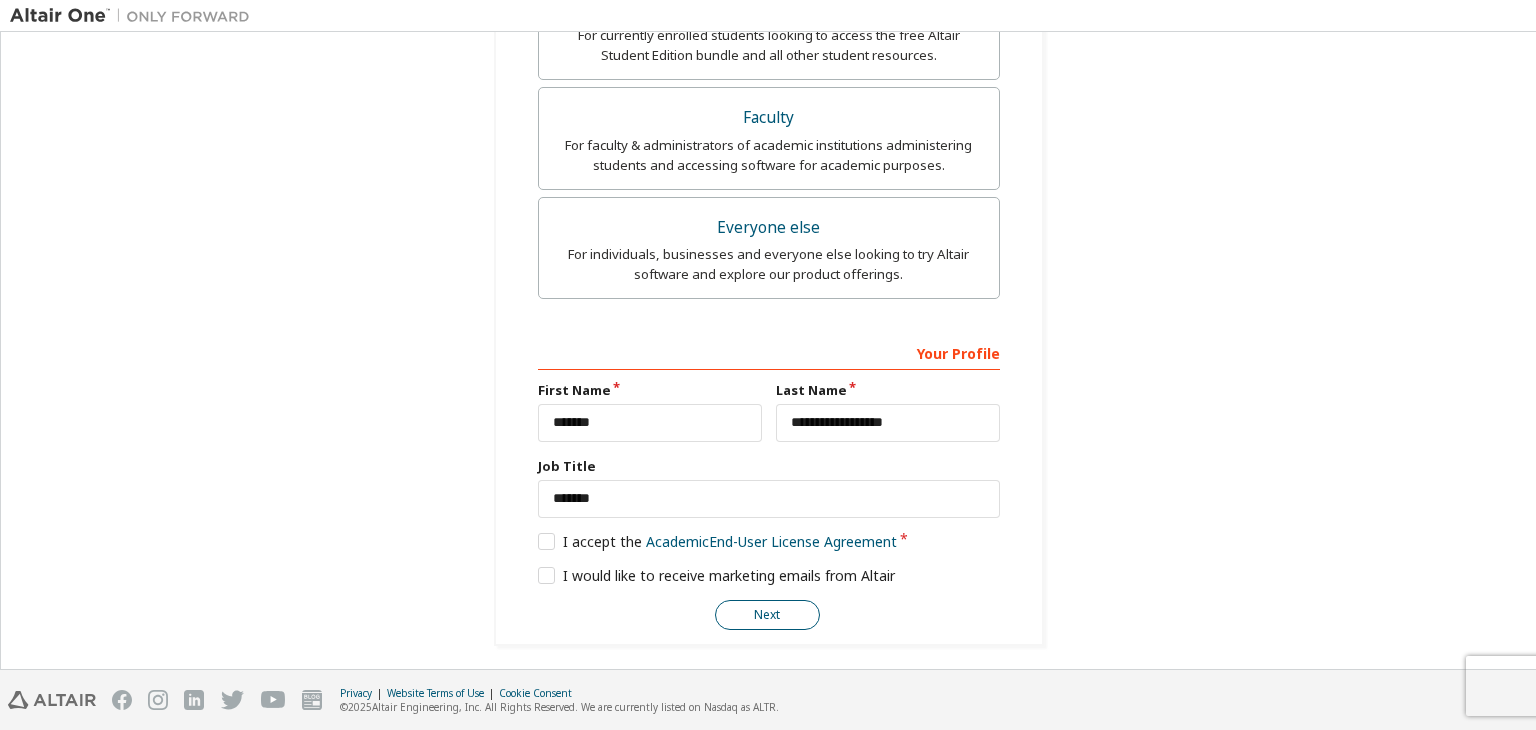 click on "Next" at bounding box center [767, 615] 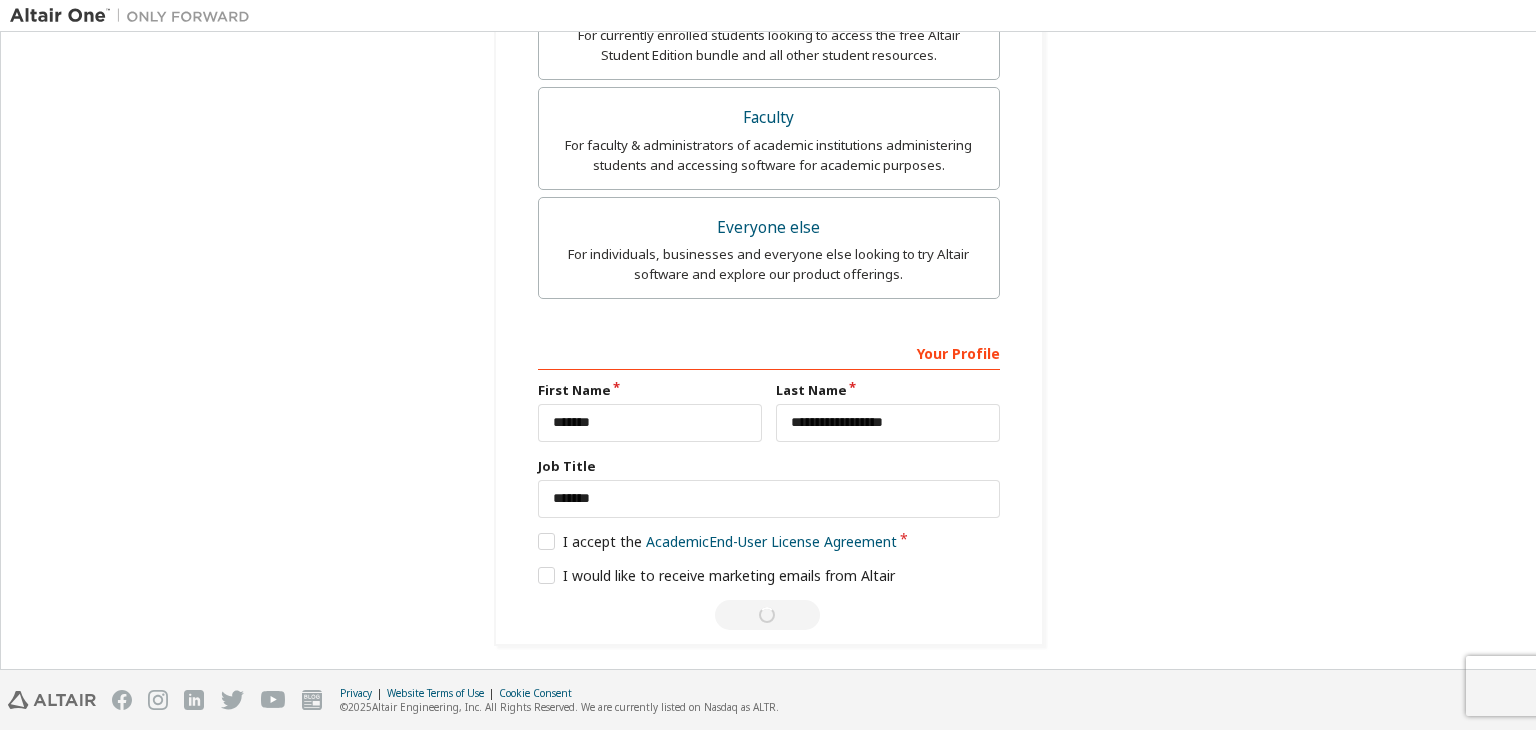 scroll, scrollTop: 0, scrollLeft: 0, axis: both 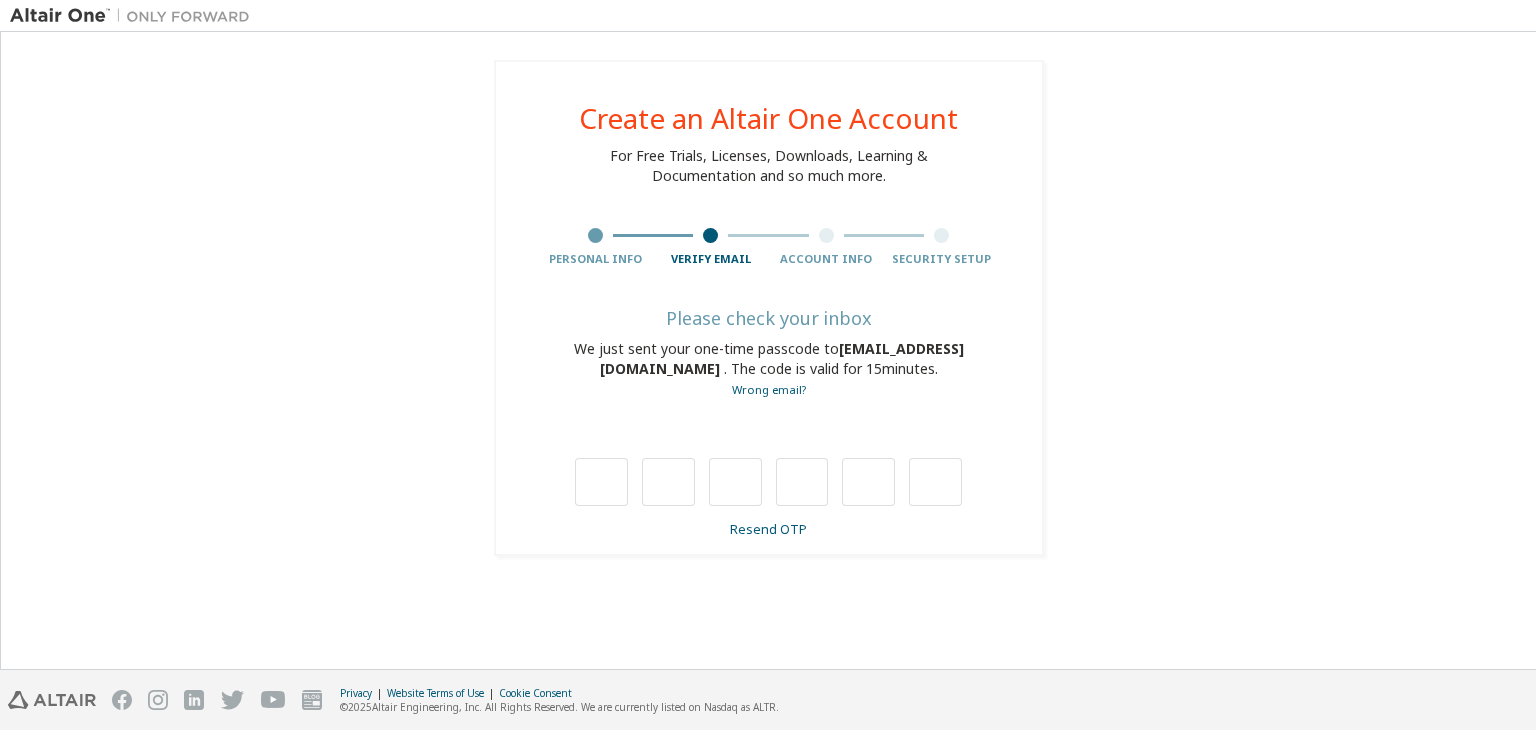 click on "**********" at bounding box center [768, 308] 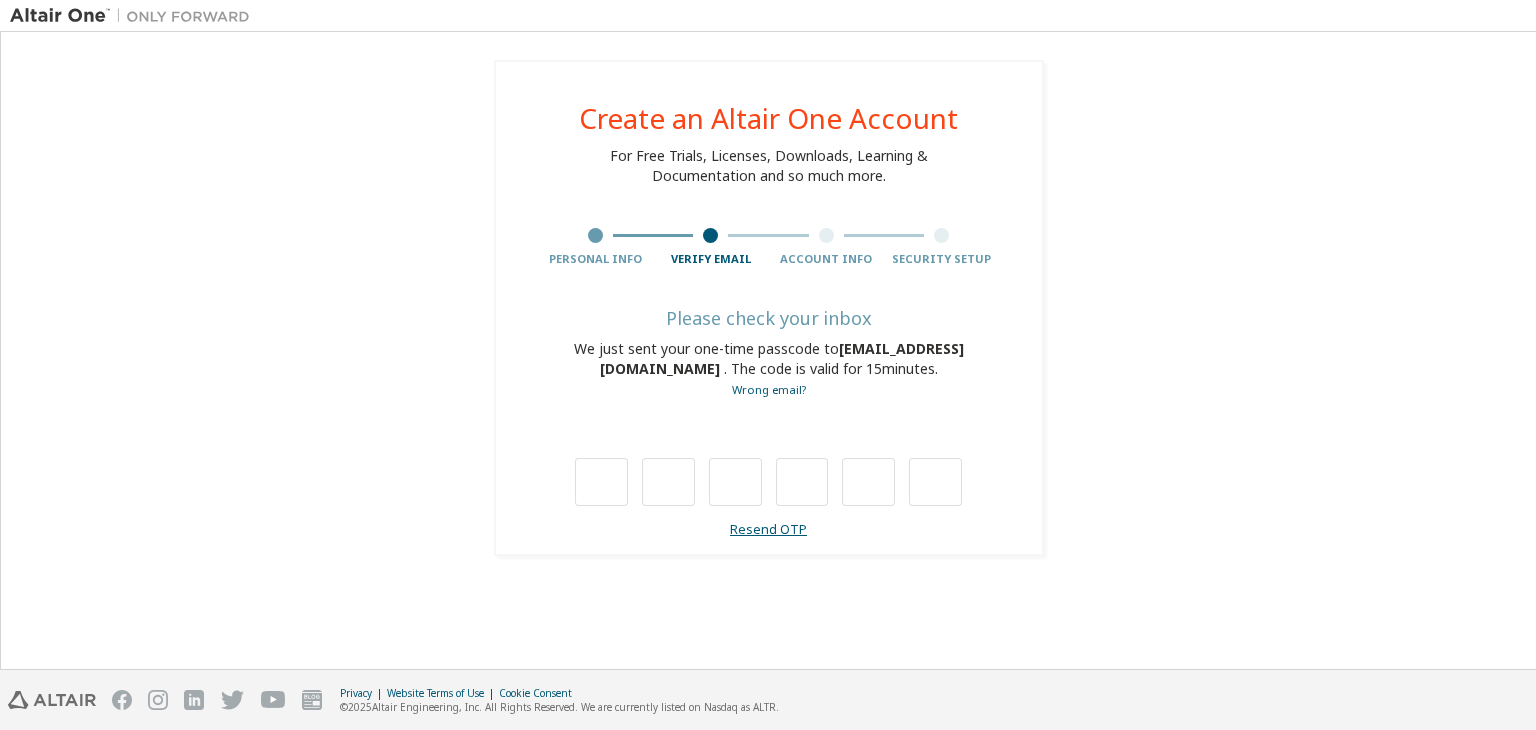 click on "Resend OTP" at bounding box center (768, 529) 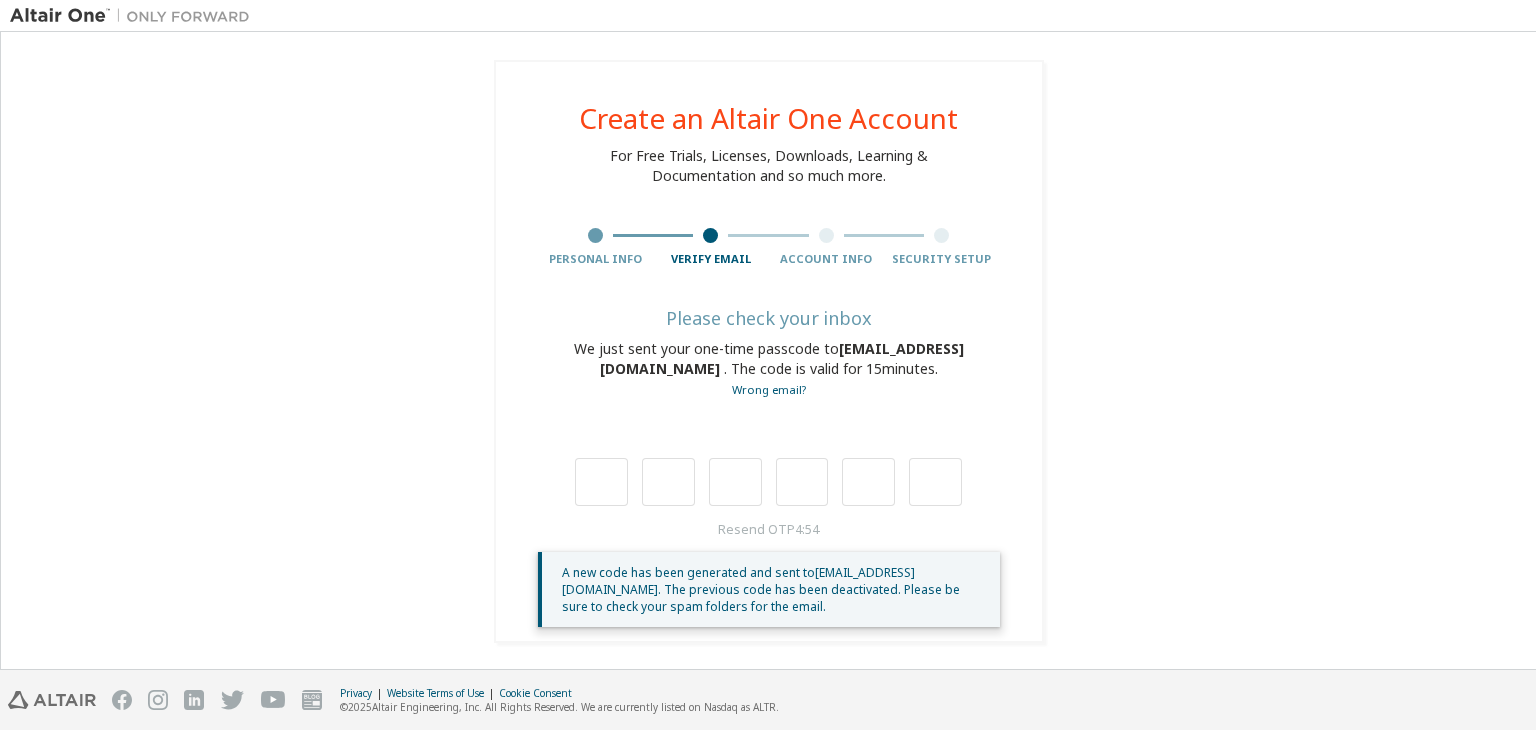 scroll, scrollTop: 0, scrollLeft: 0, axis: both 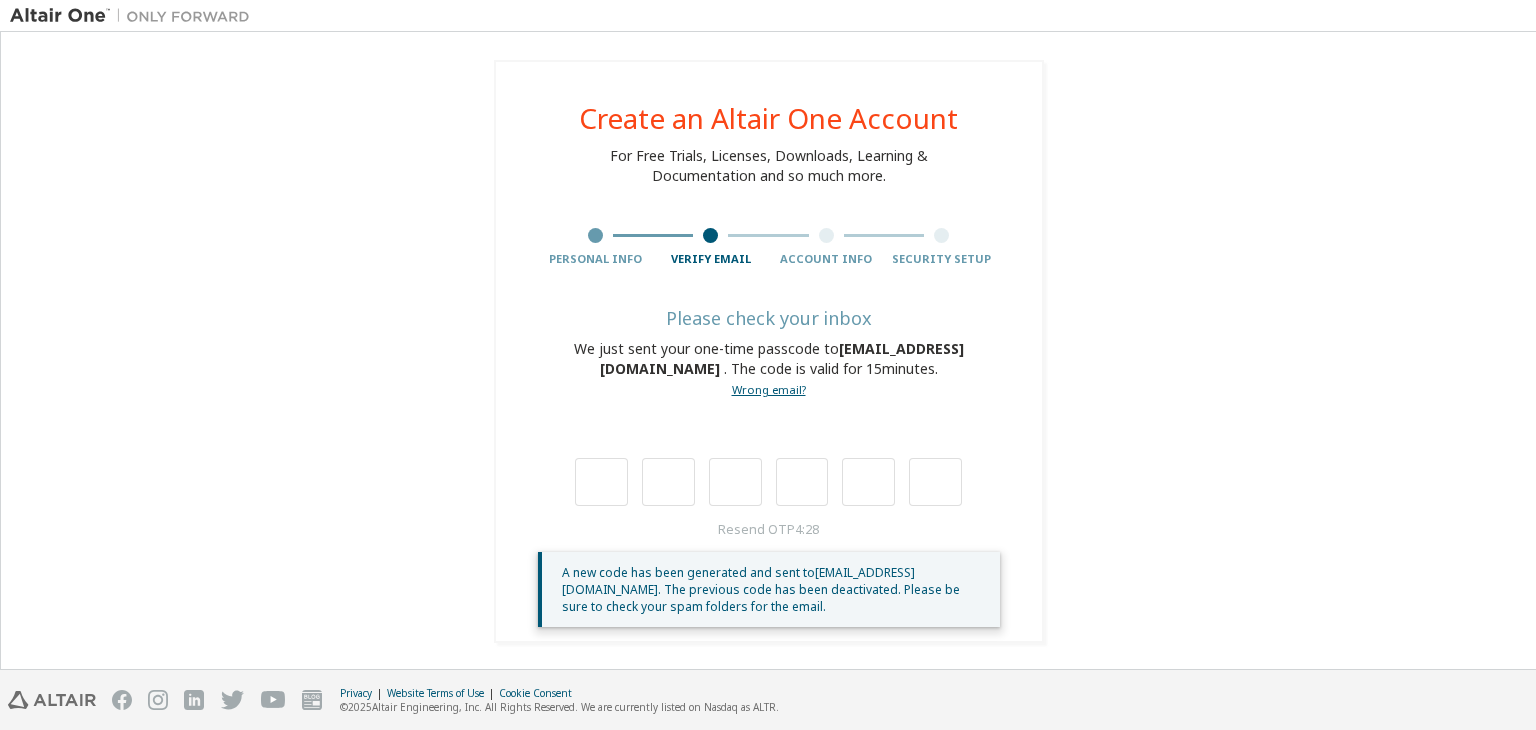 click on "Wrong email?" at bounding box center [769, 389] 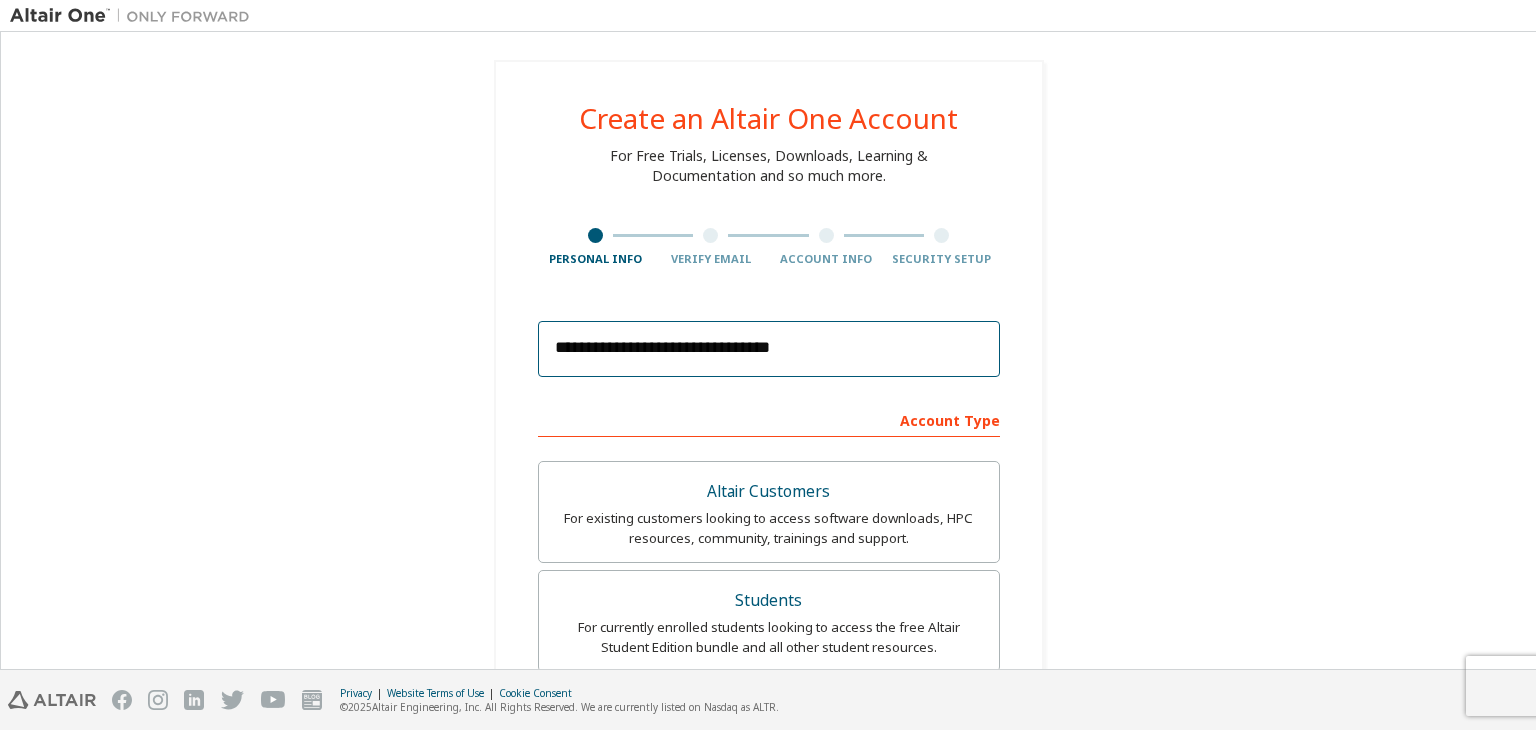 drag, startPoint x: 844, startPoint y: 335, endPoint x: 481, endPoint y: 322, distance: 363.2327 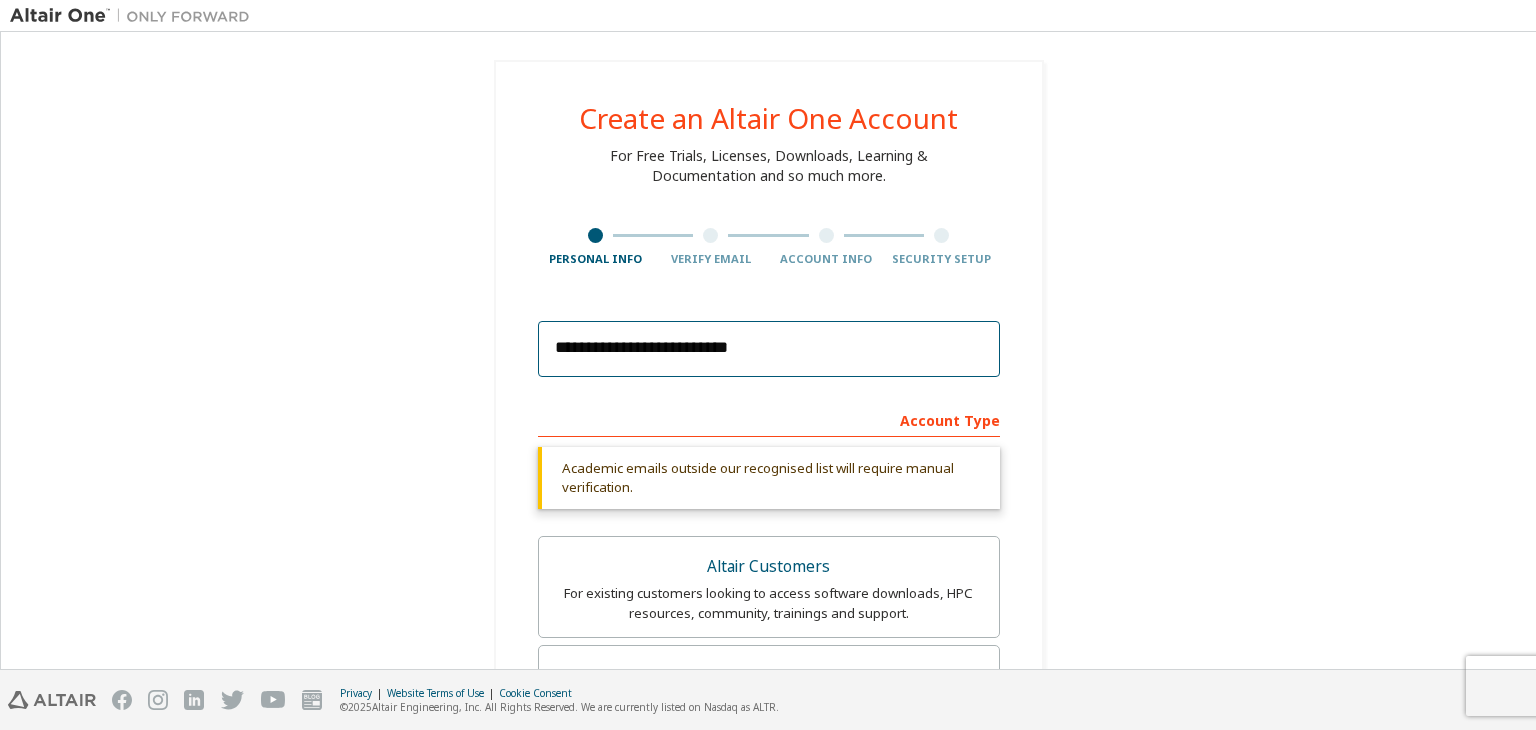 click on "**********" at bounding box center (769, 349) 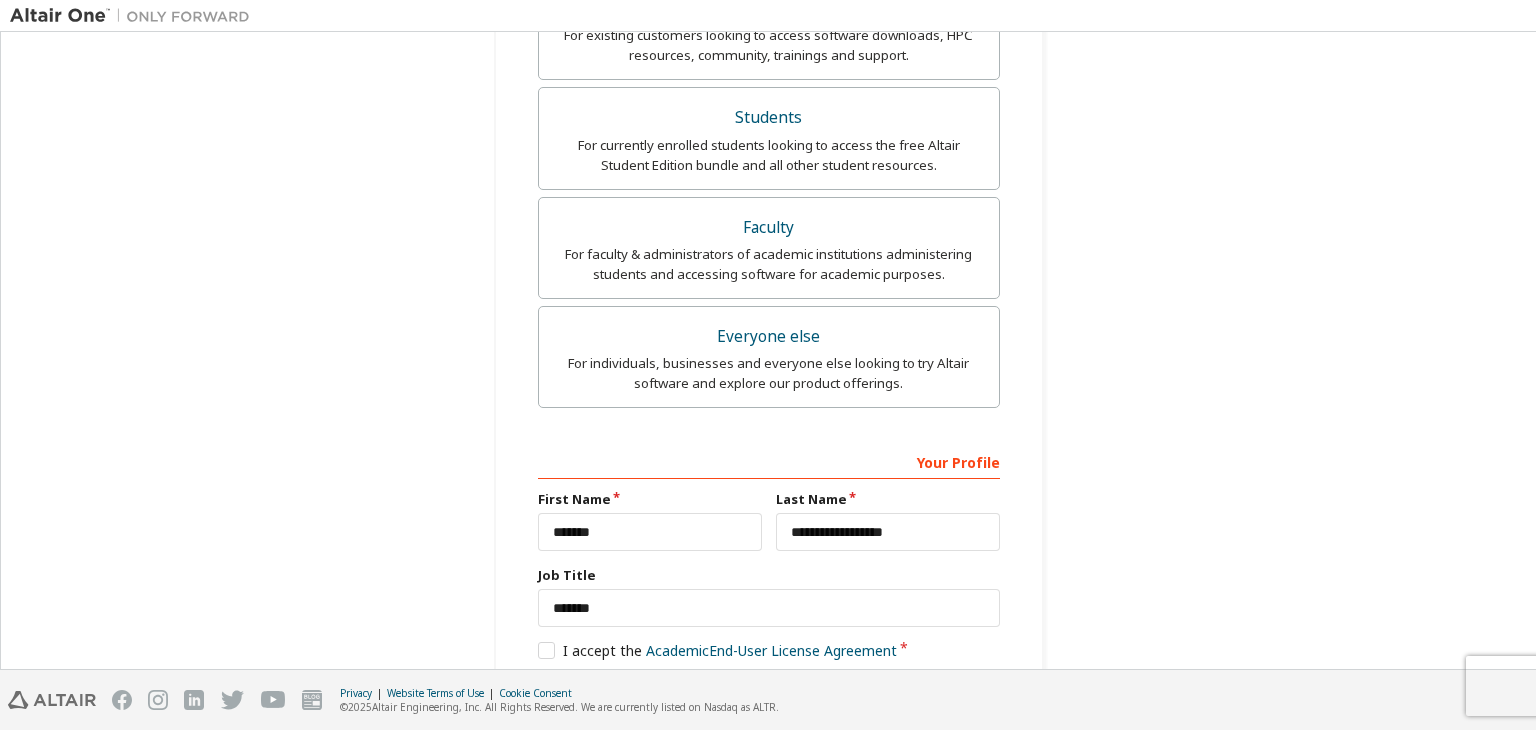 scroll, scrollTop: 668, scrollLeft: 0, axis: vertical 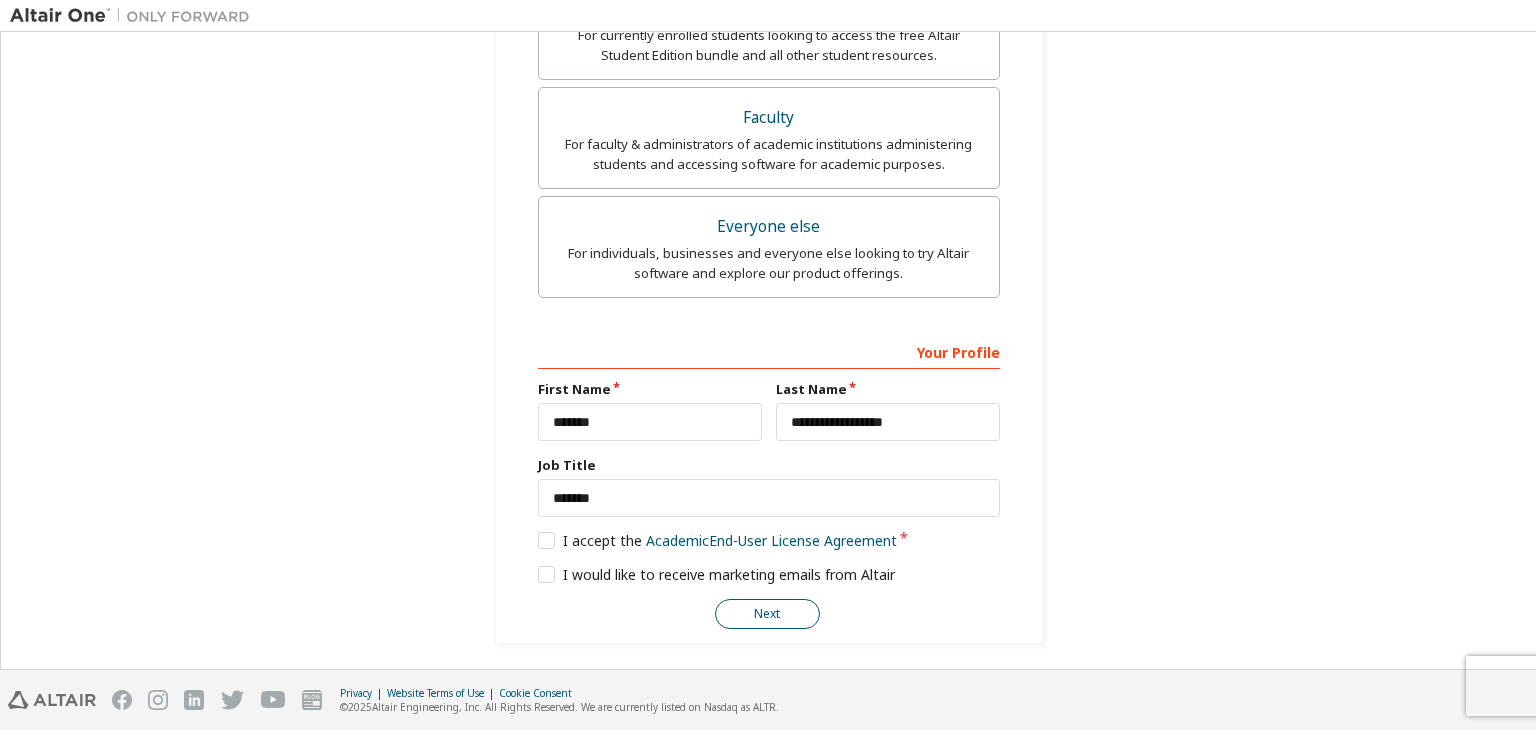 type on "**********" 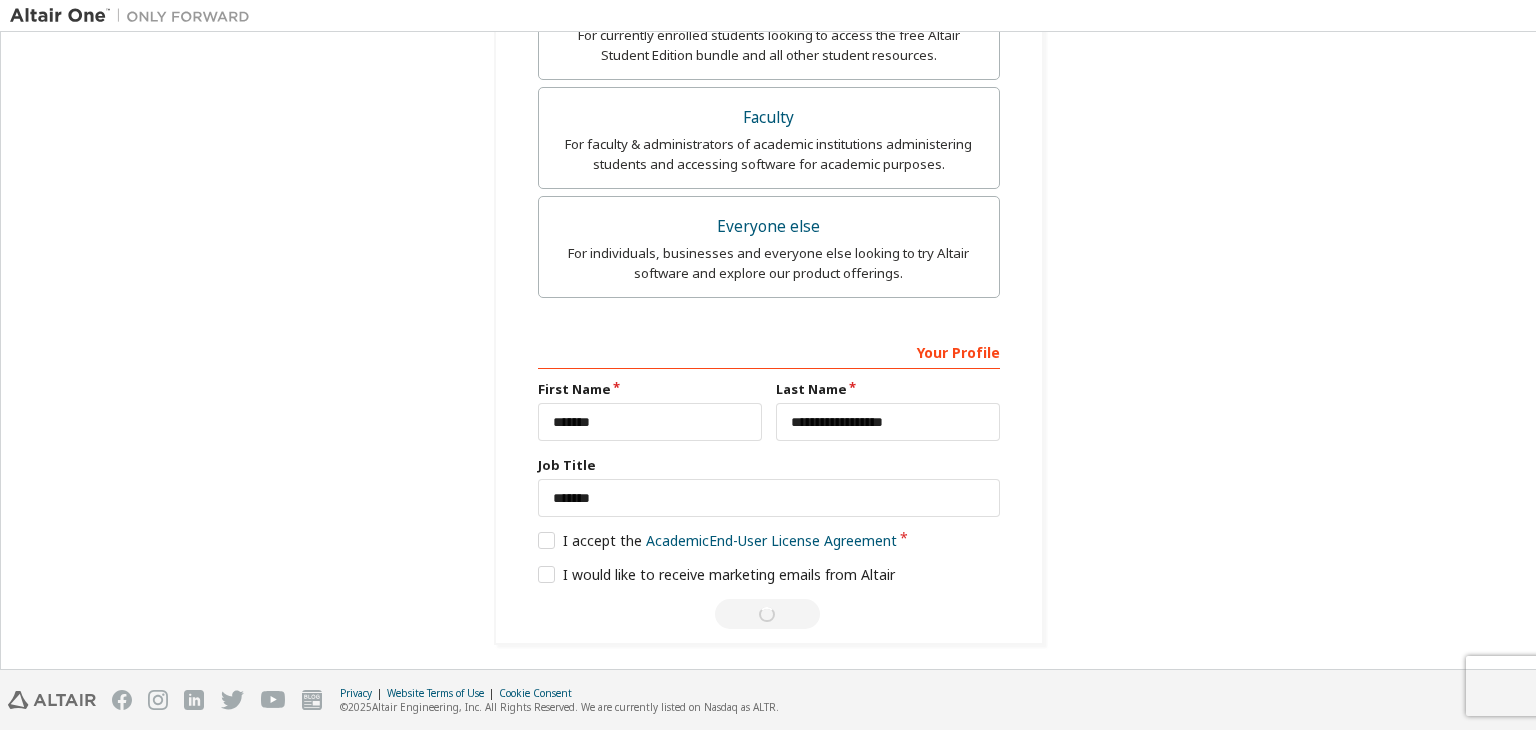 scroll, scrollTop: 0, scrollLeft: 0, axis: both 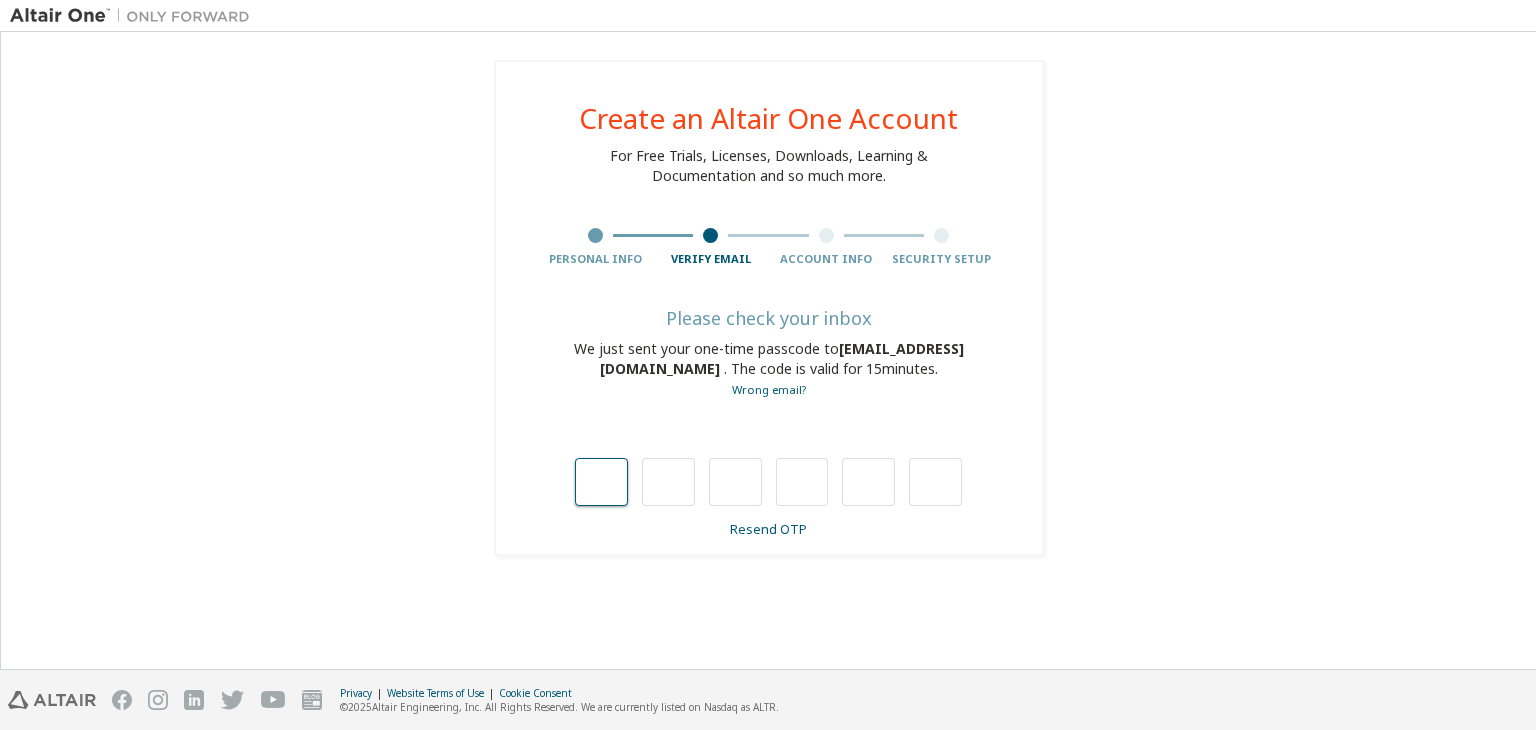 type on "*" 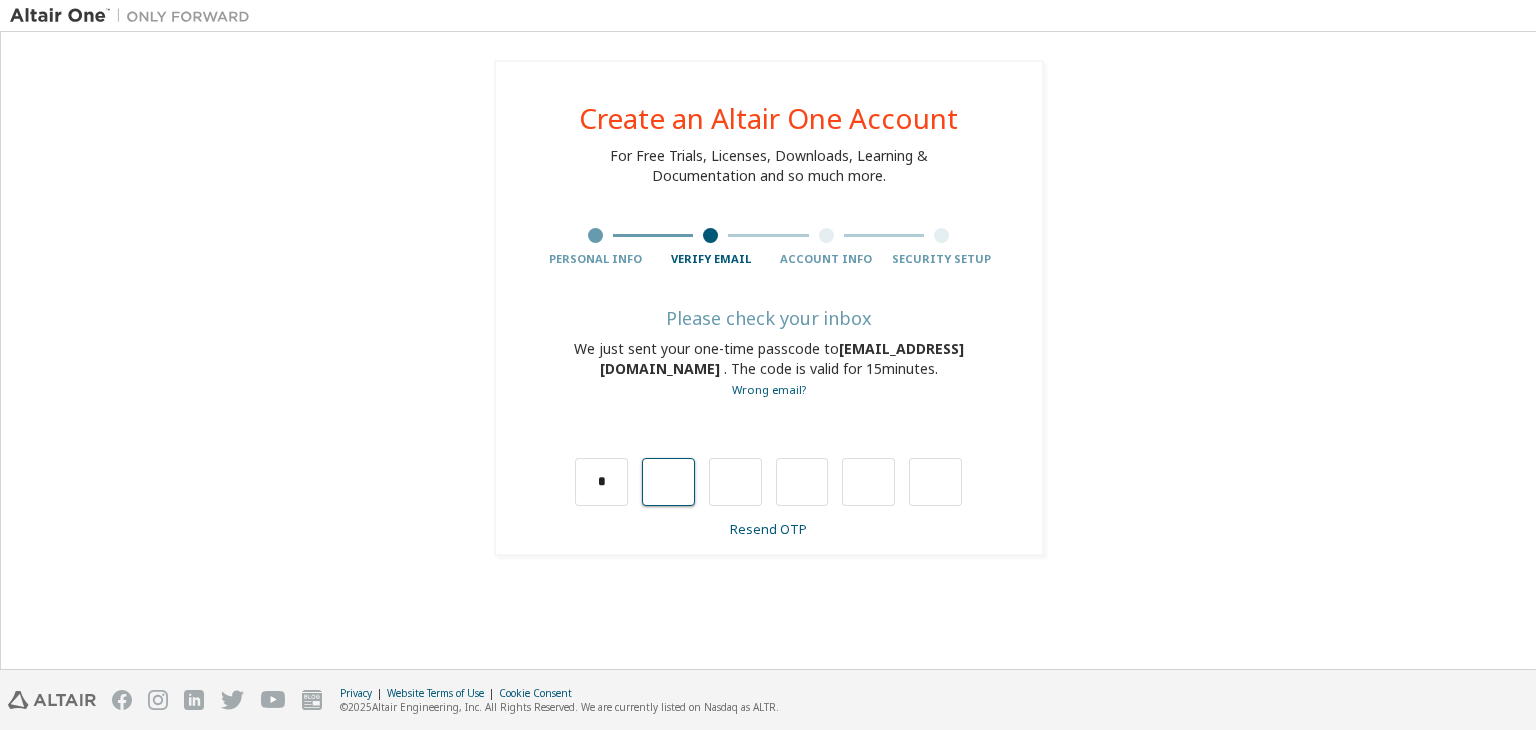 type on "*" 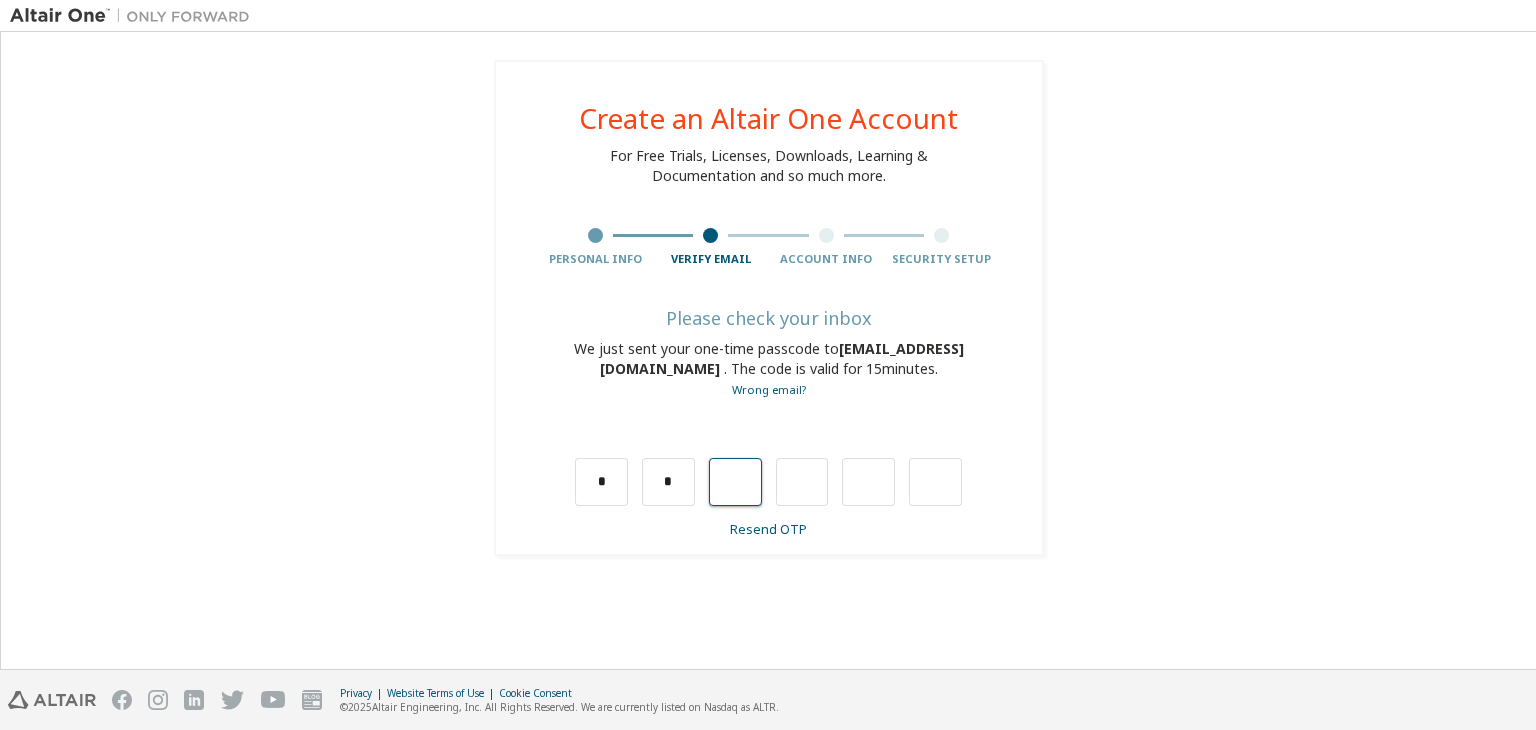 type on "*" 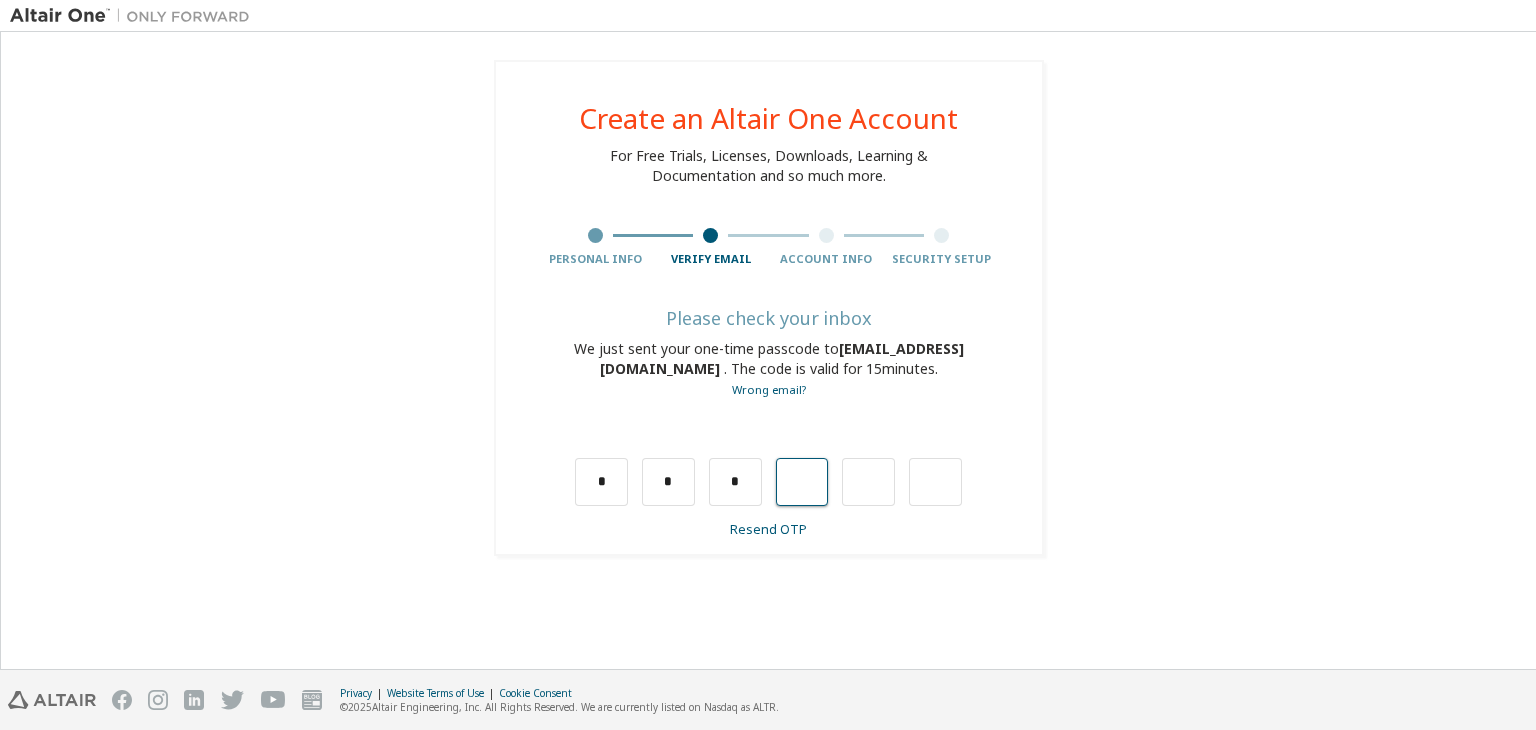 type on "*" 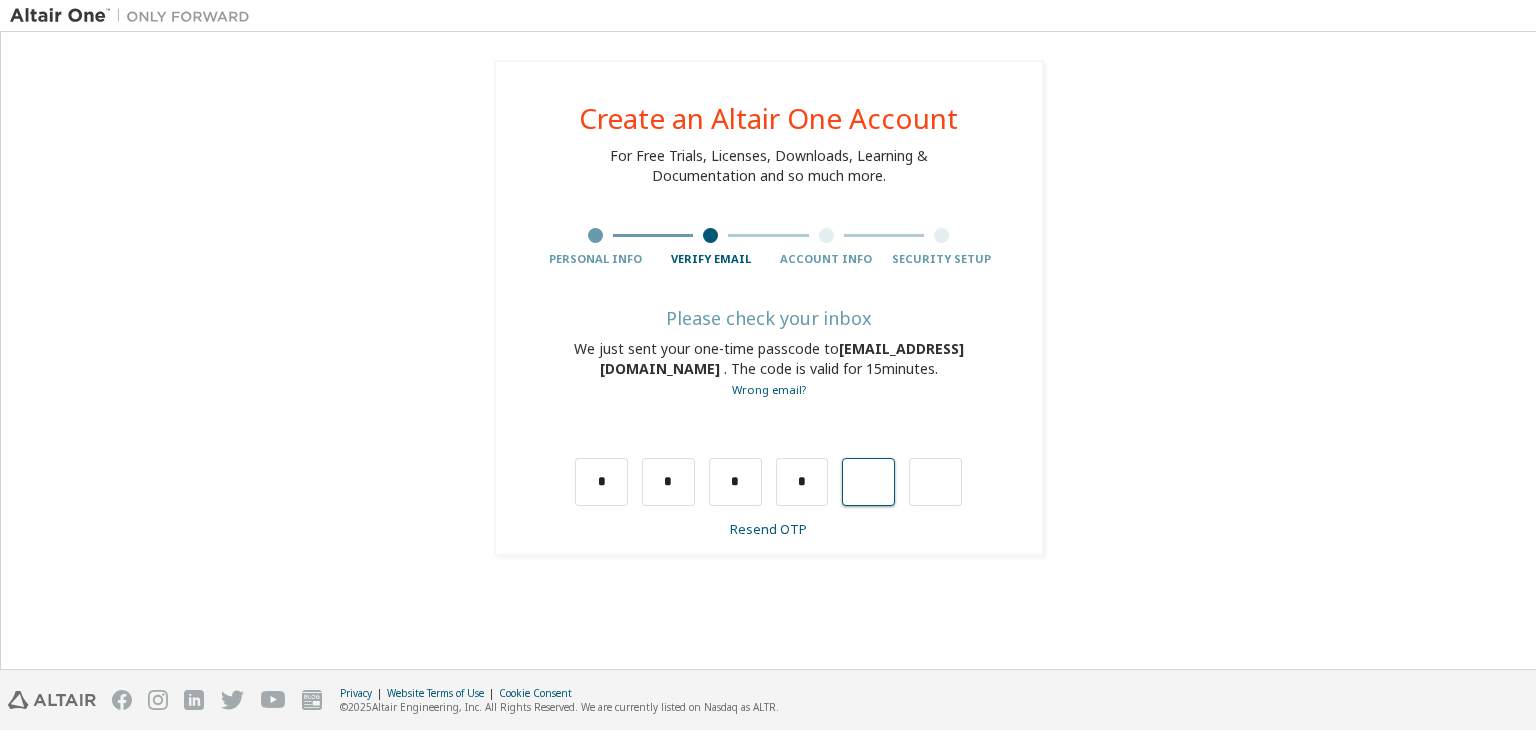 type on "*" 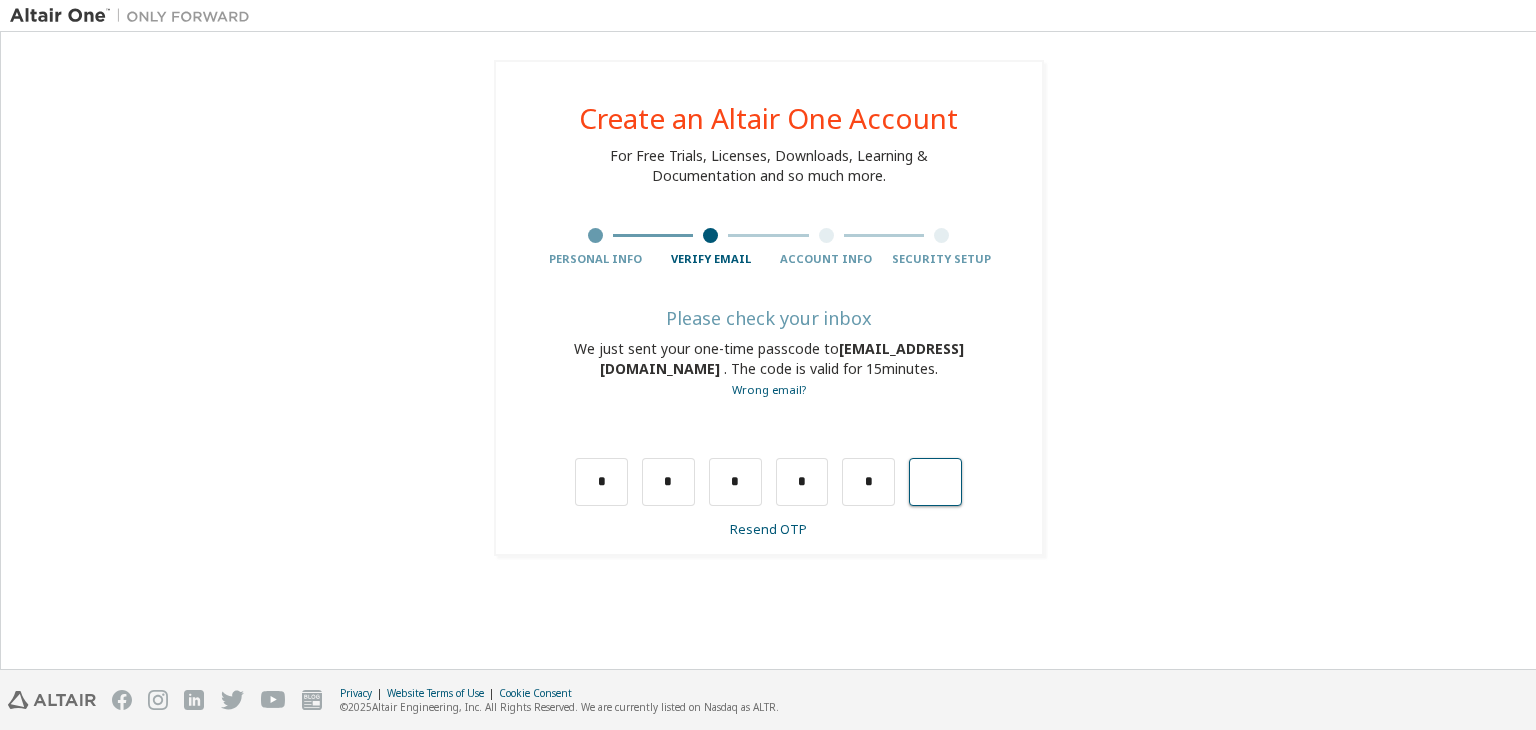 type on "*" 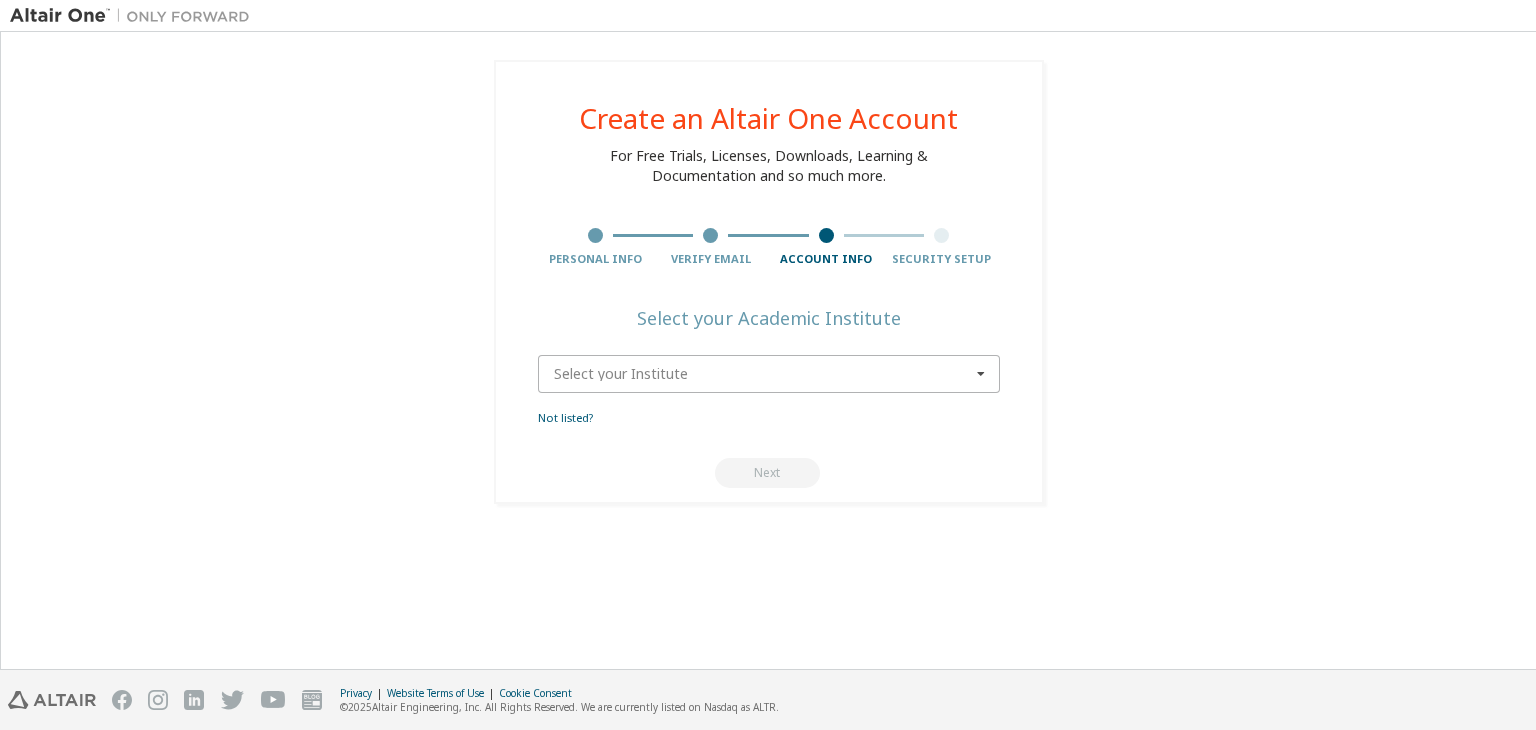 click at bounding box center (770, 374) 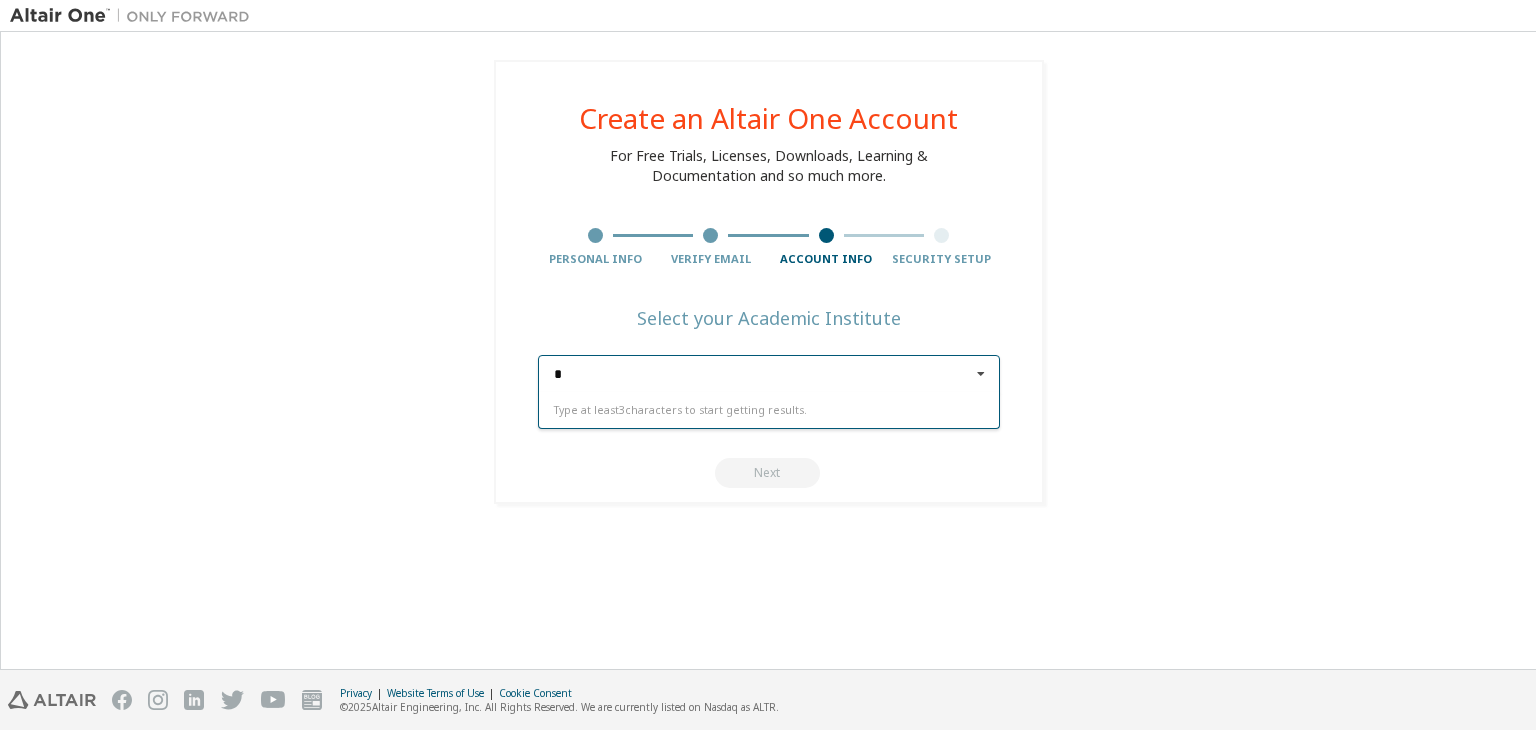 type on "*" 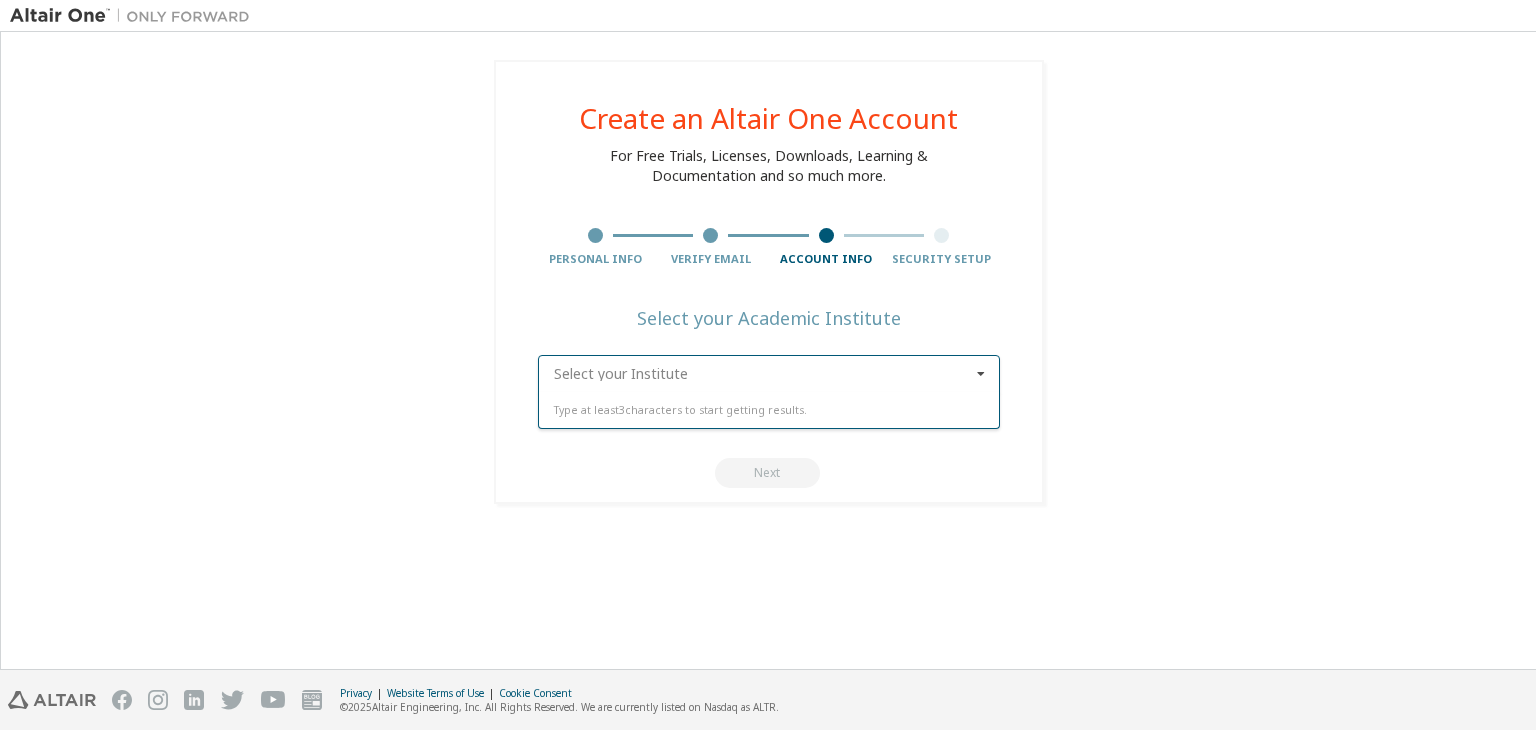 paste on "**********" 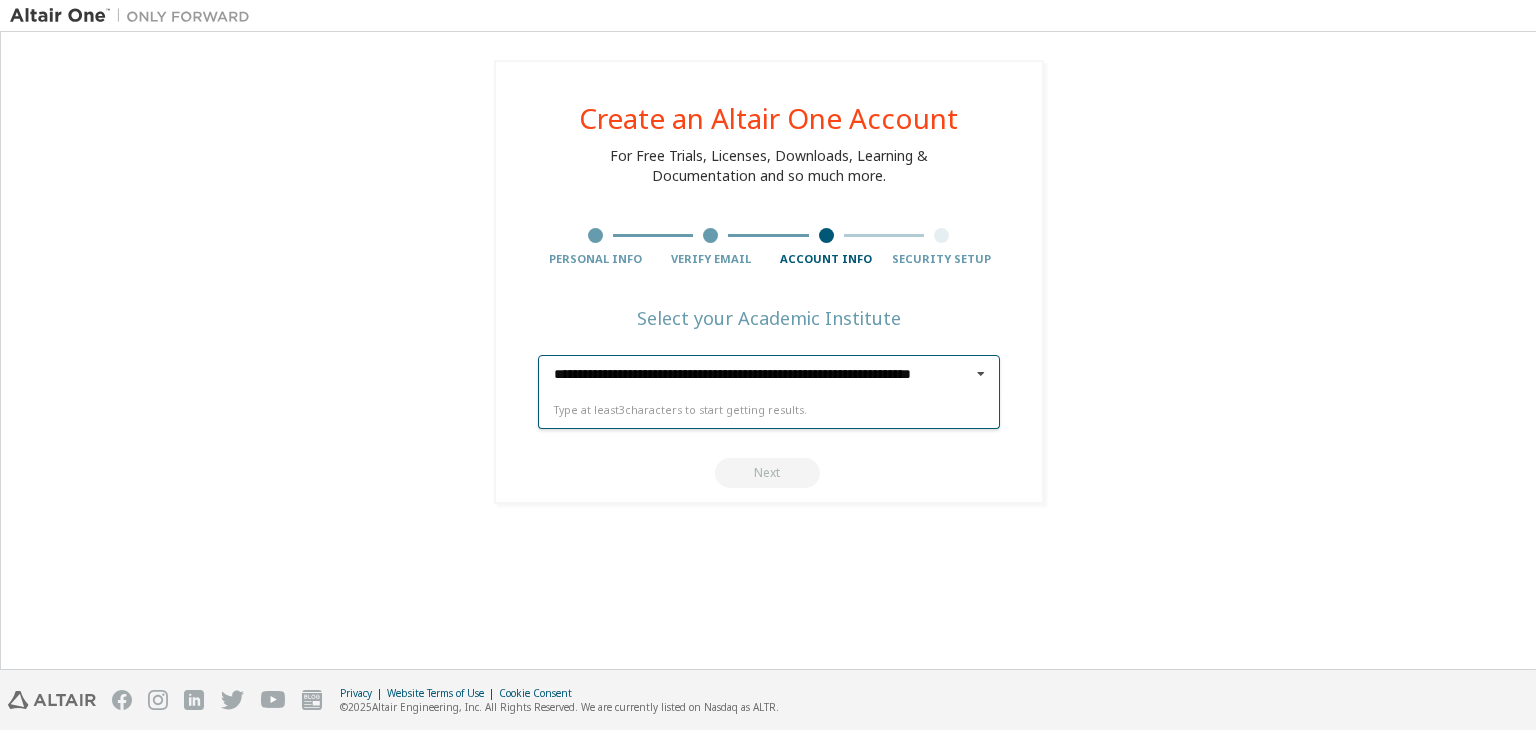 scroll, scrollTop: 0, scrollLeft: 62, axis: horizontal 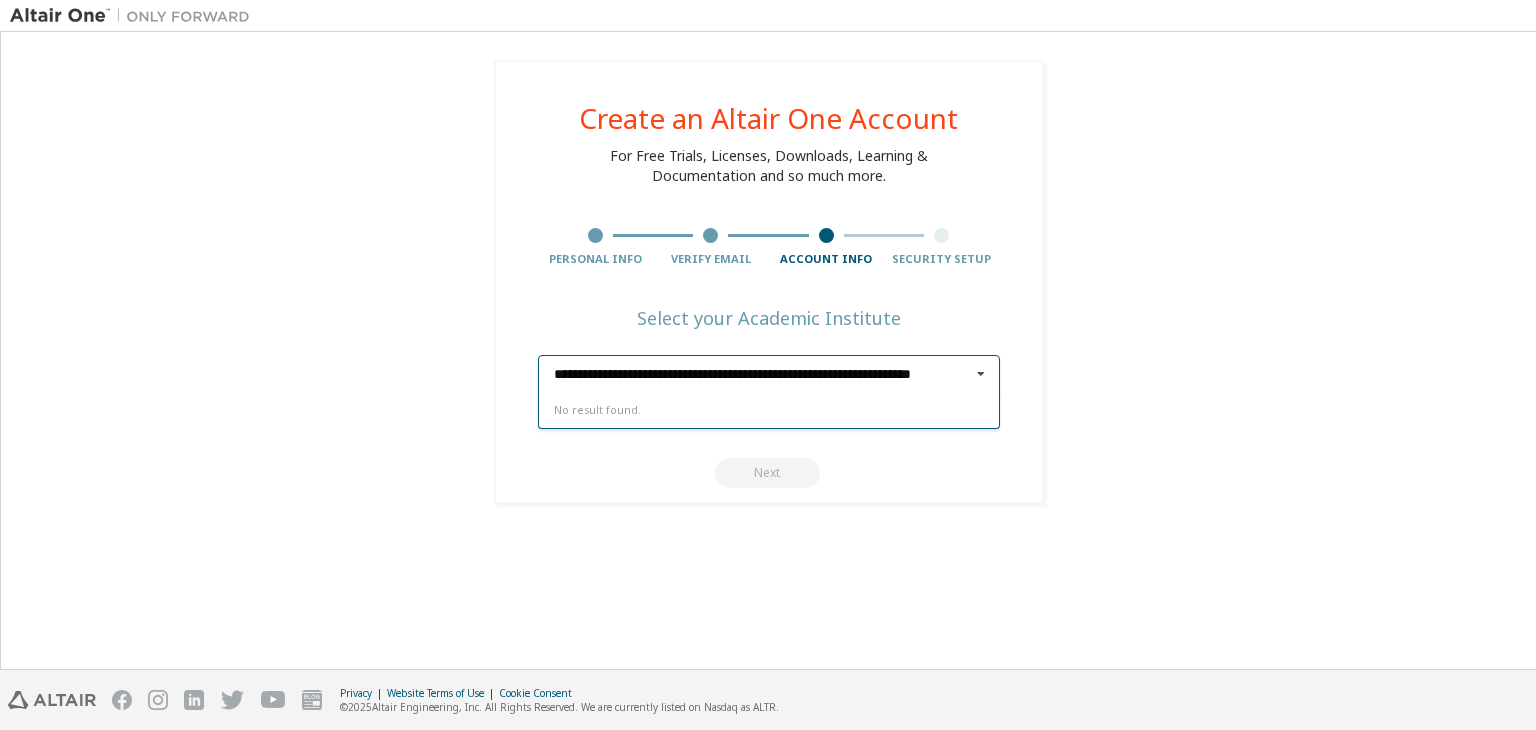 type on "**********" 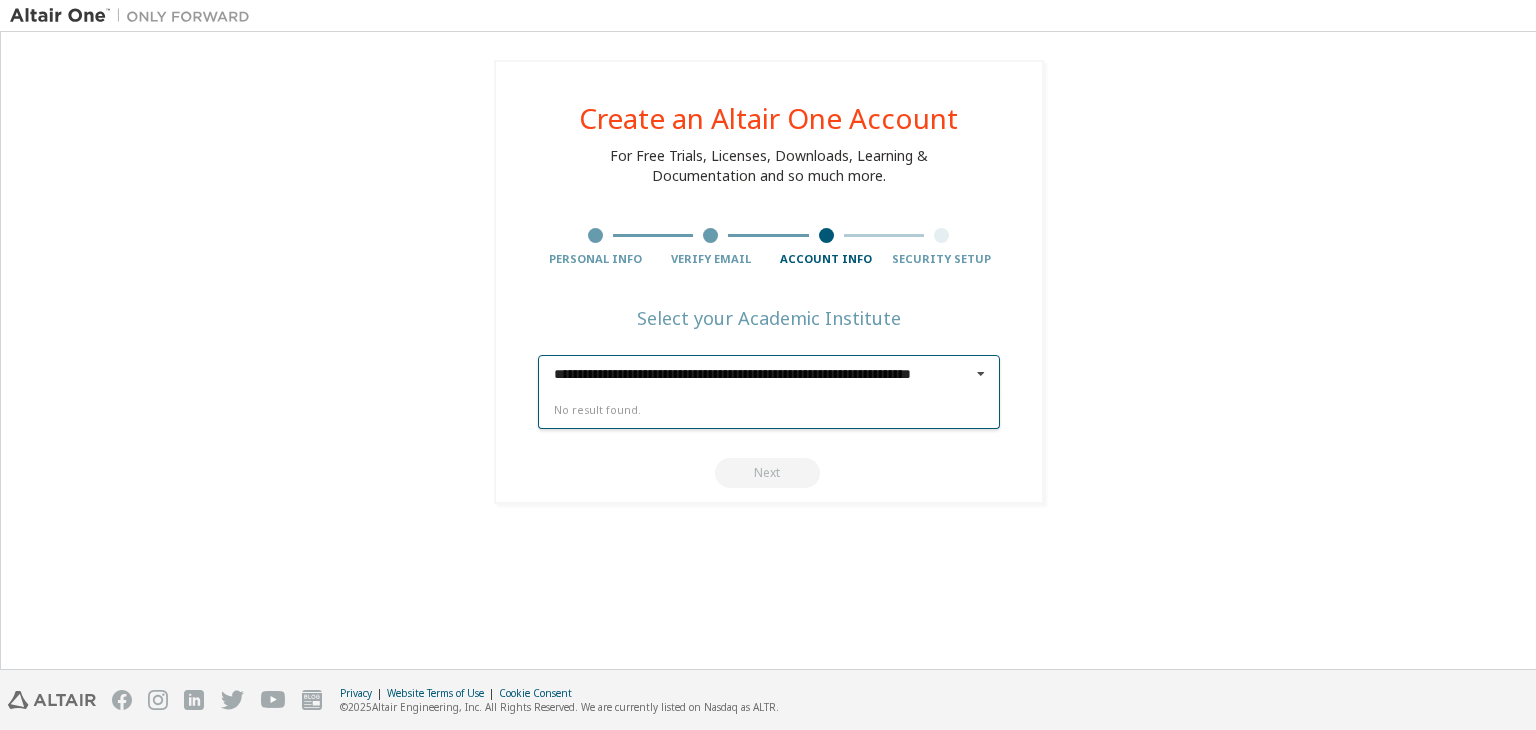 scroll, scrollTop: 0, scrollLeft: 0, axis: both 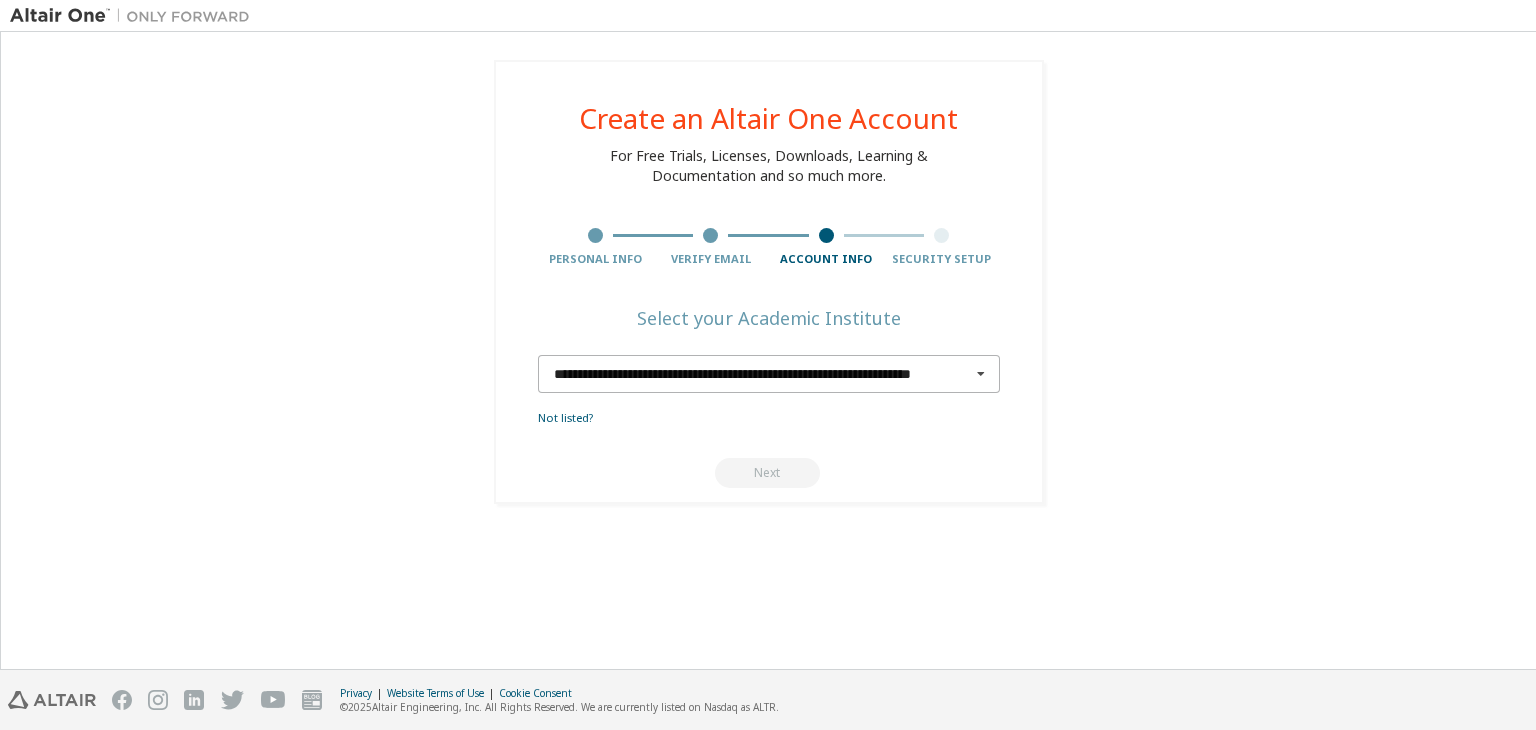 click at bounding box center (981, 374) 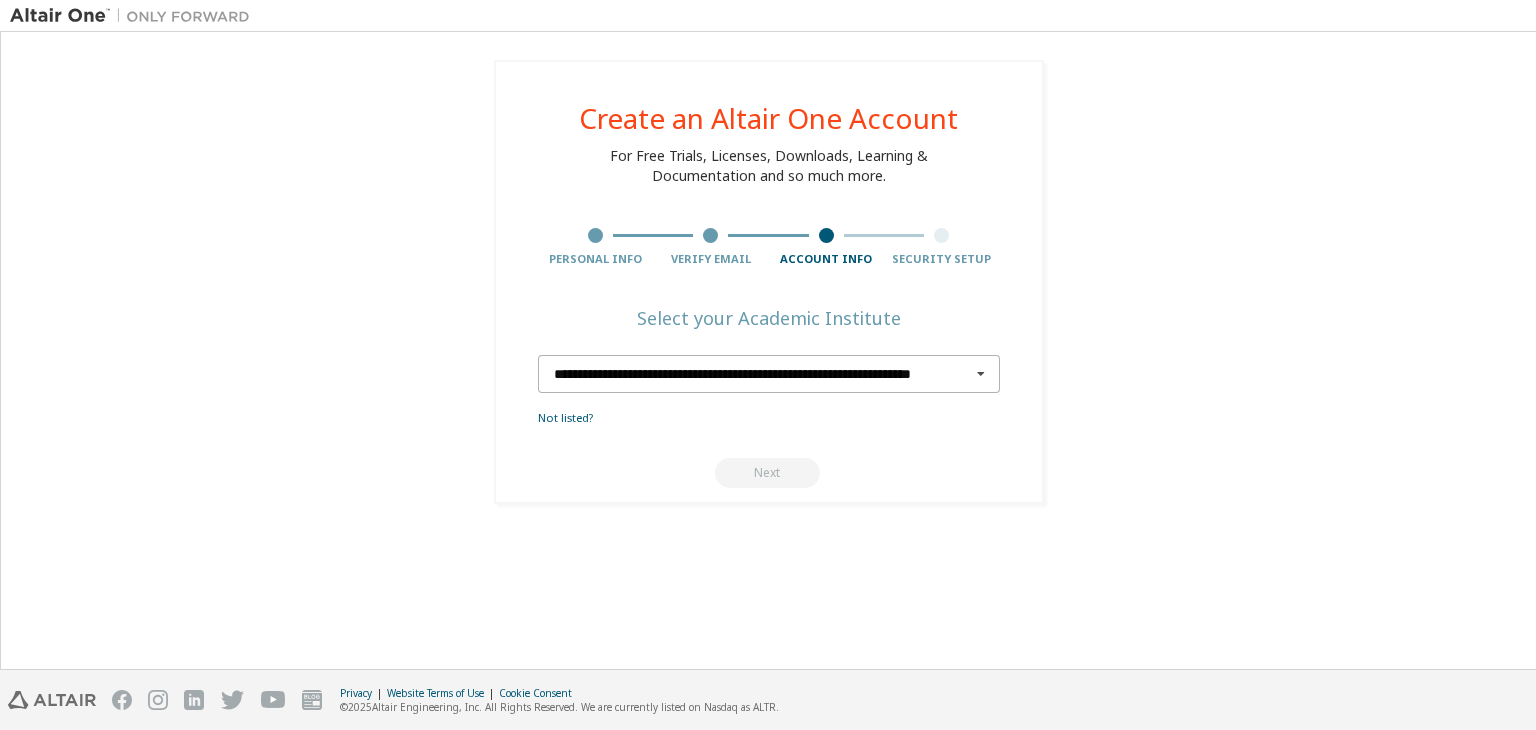 scroll, scrollTop: 0, scrollLeft: 62, axis: horizontal 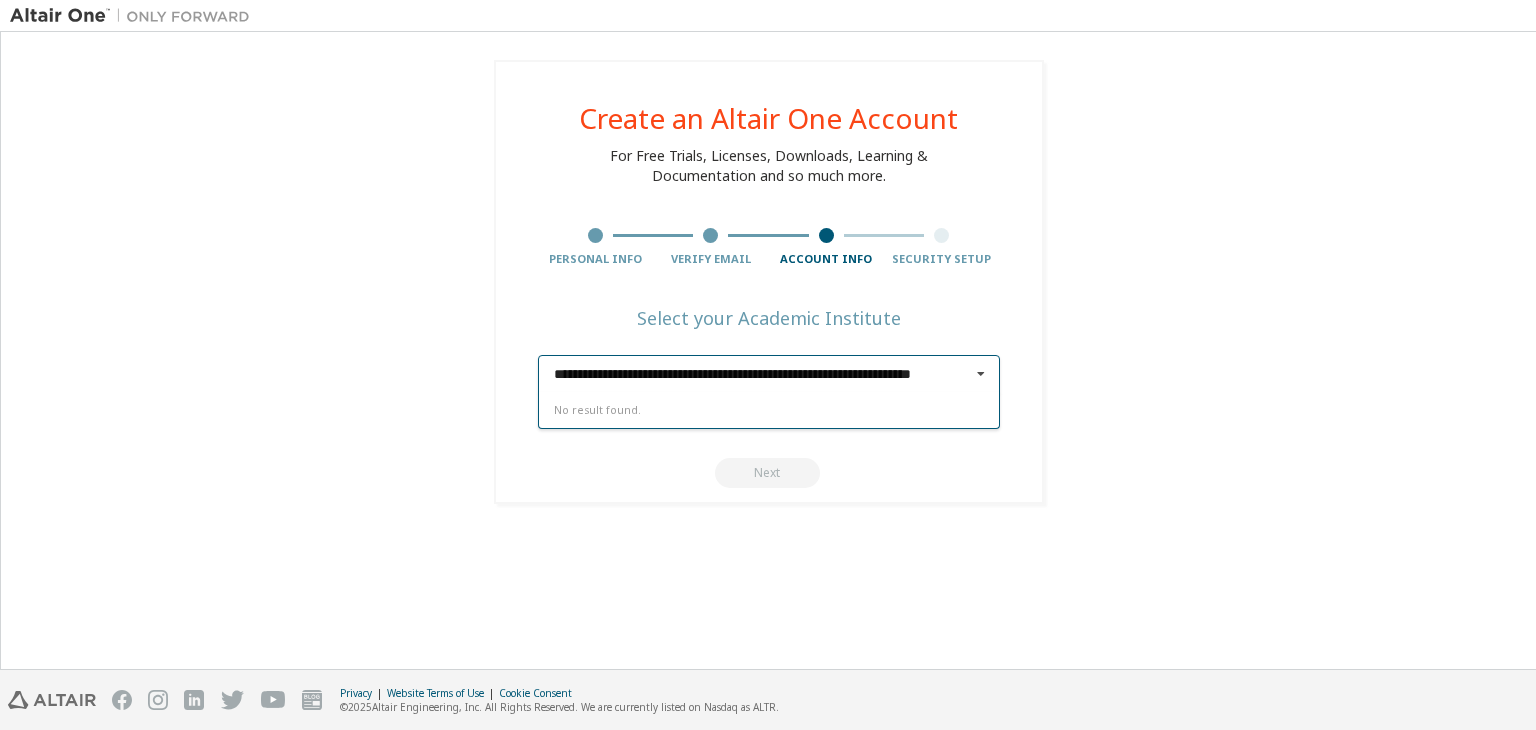 click at bounding box center [981, 374] 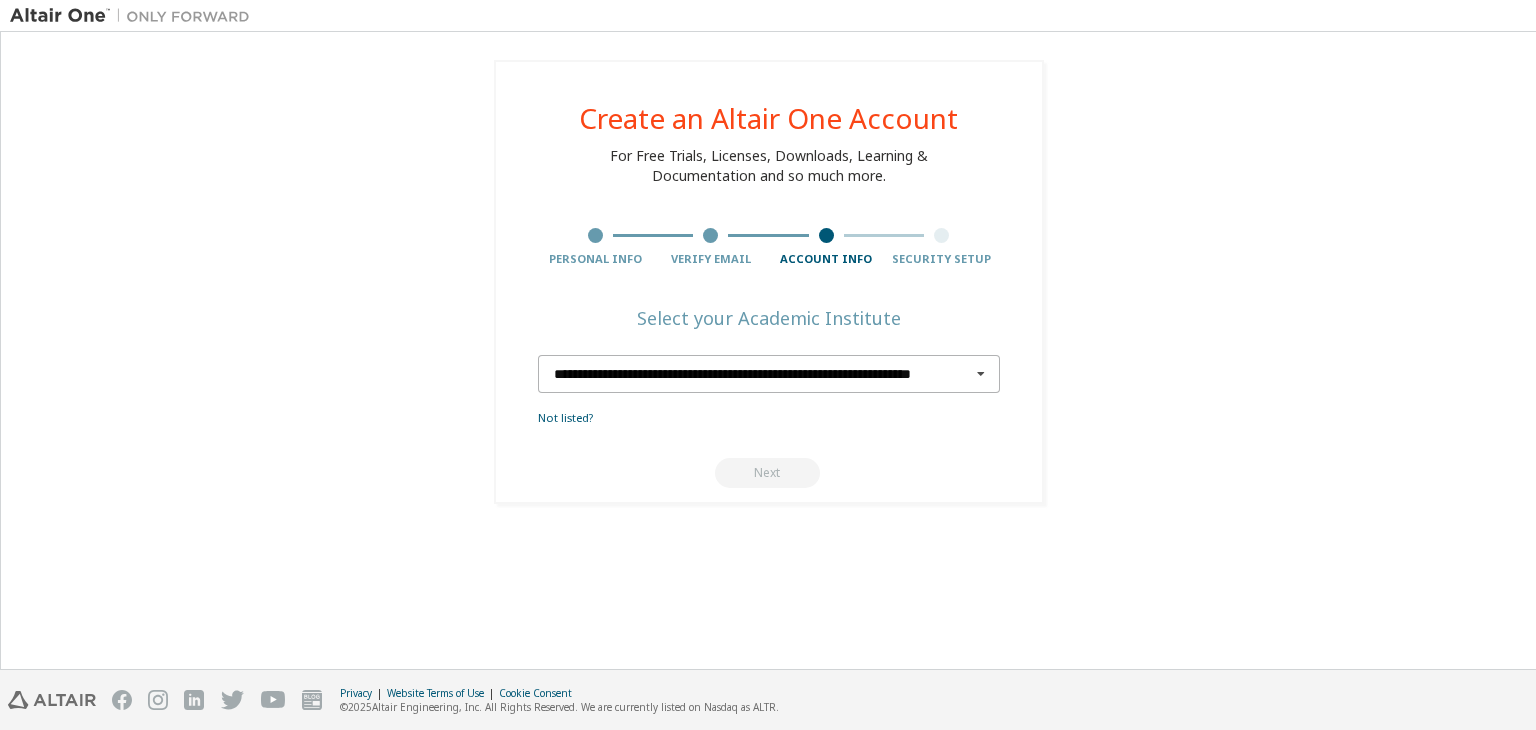 click on "**********" at bounding box center (770, 374) 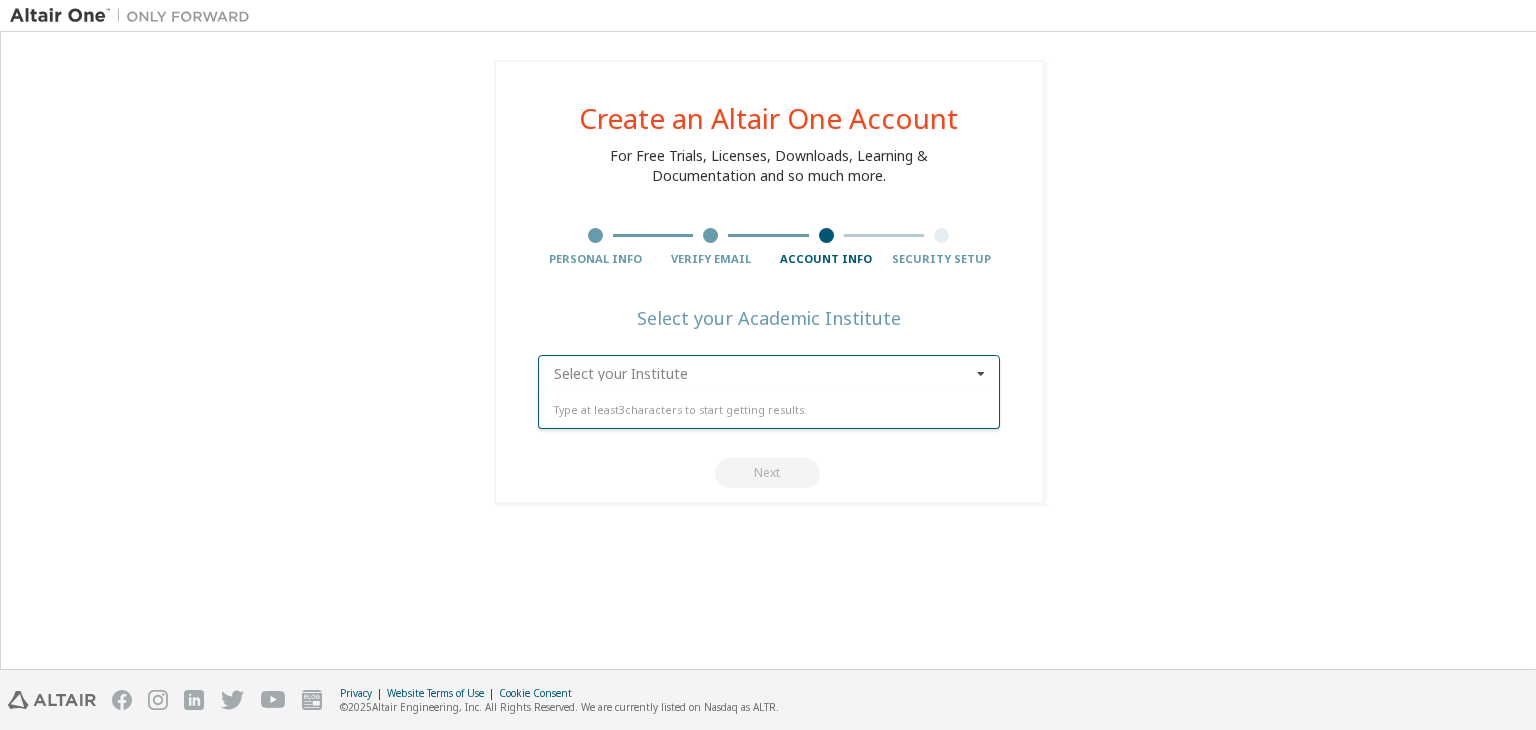 click at bounding box center [770, 374] 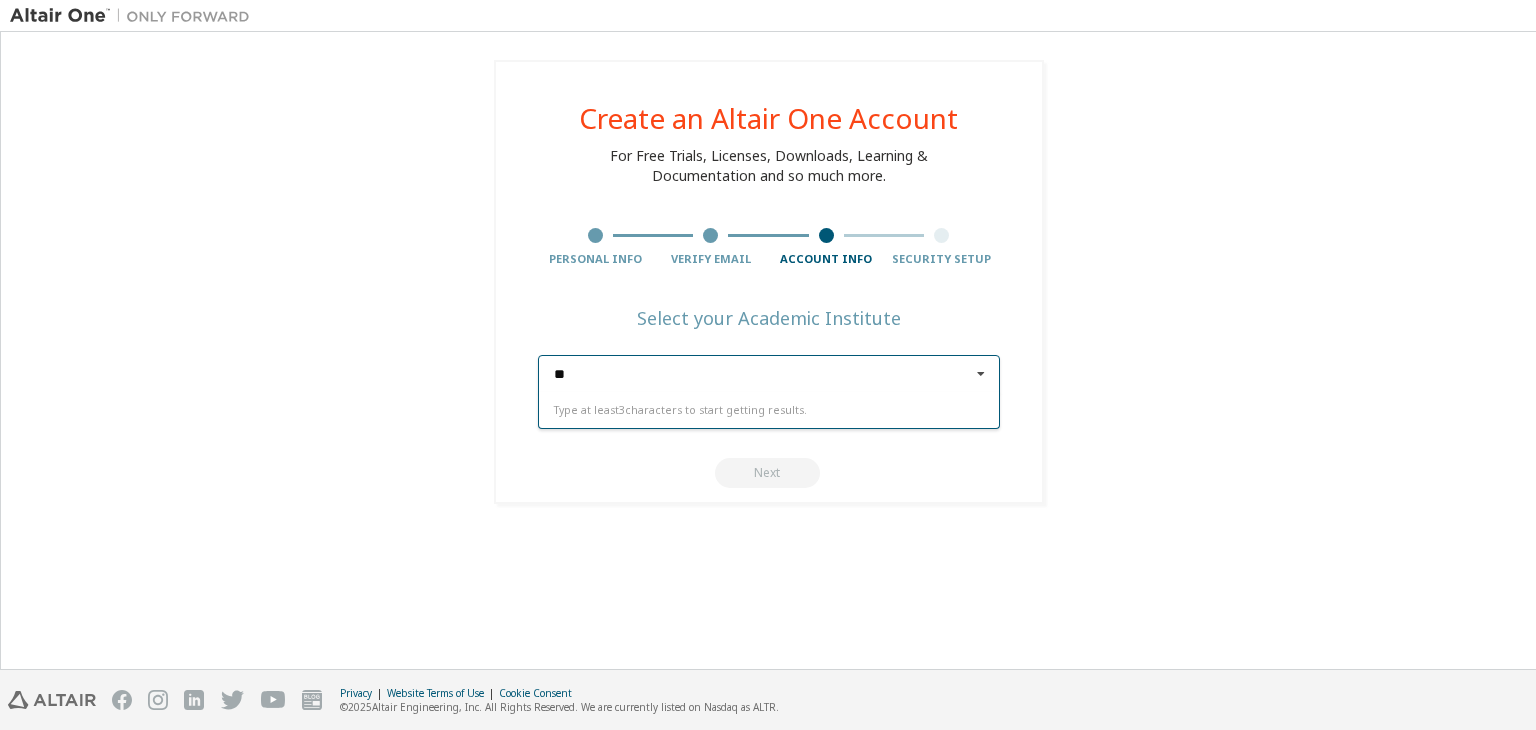 type on "**" 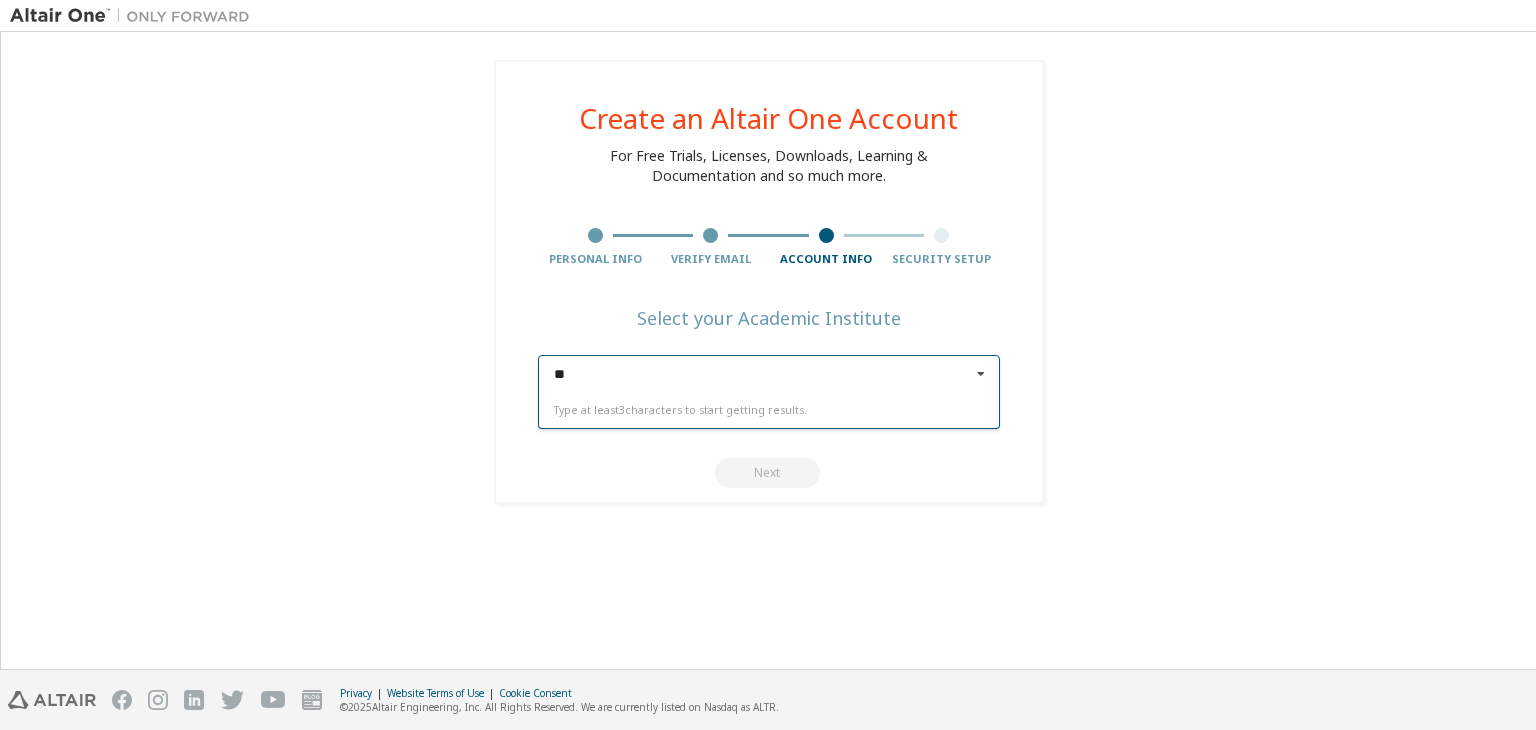 type 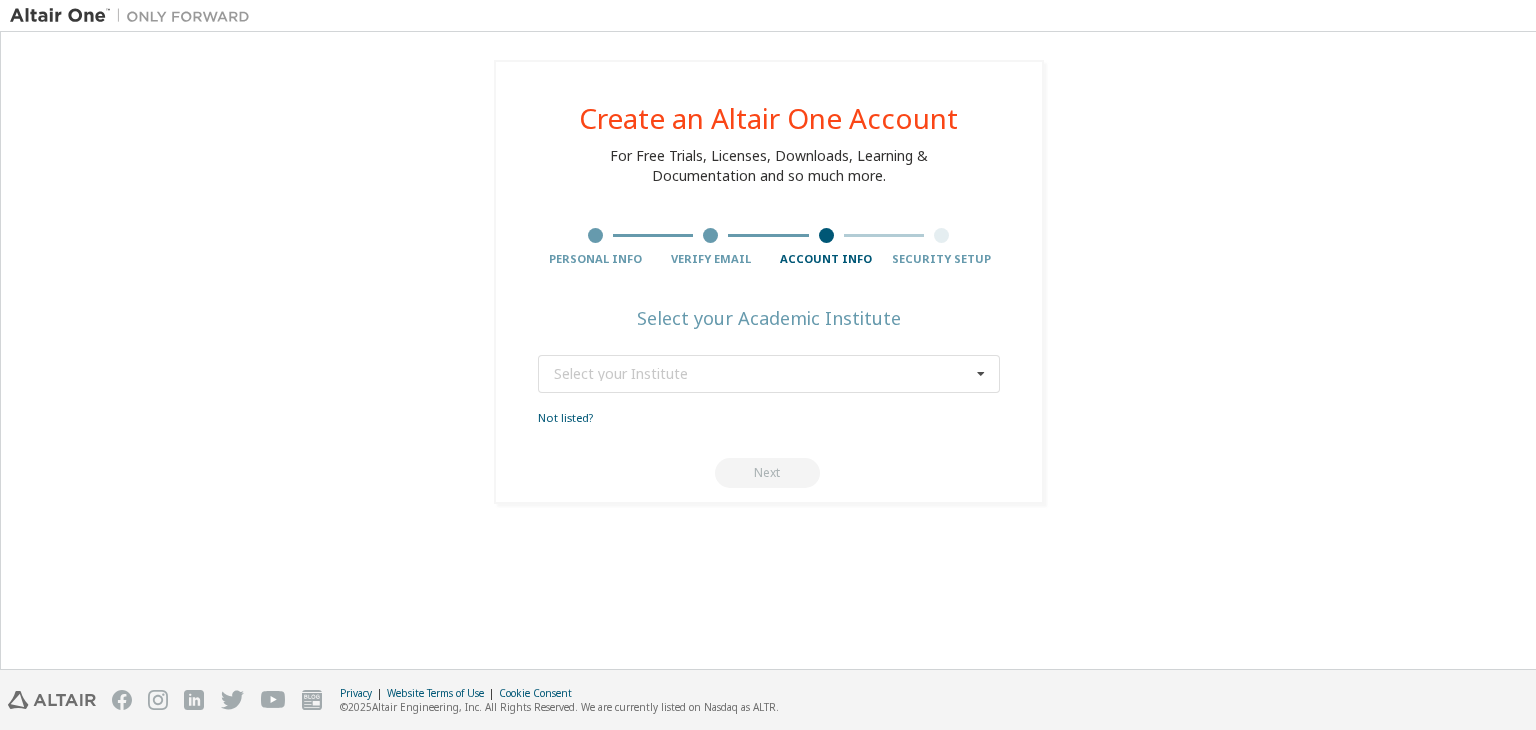 click on "Create an Altair One Account For Free Trials, Licenses, Downloads, Learning &  Documentation and so much more. Personal Info Verify Email Account Info Security Setup Select your Academic Institute Select your Institute Type at least  3  characters to start getting results. Not listed? Next" at bounding box center [768, 350] 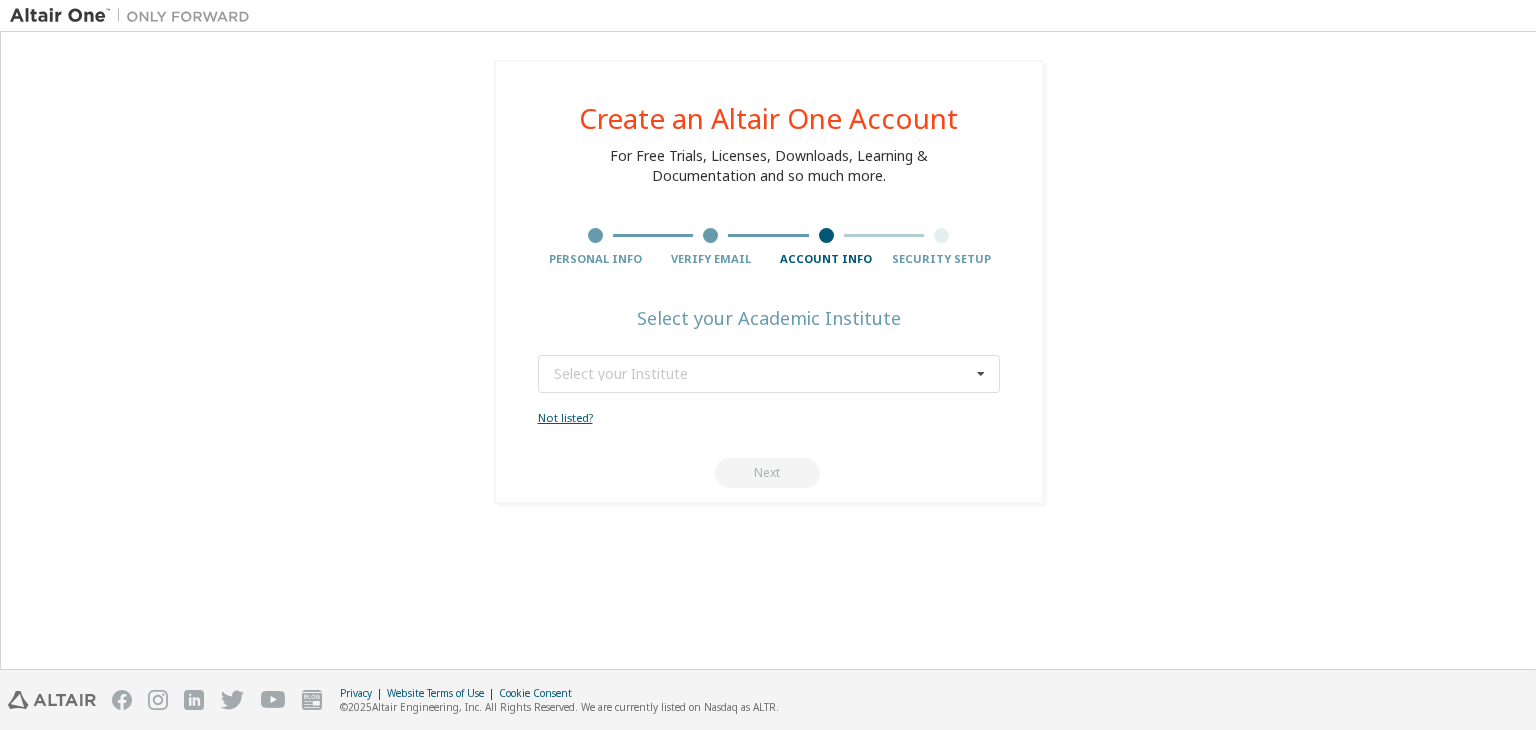 click on "Not listed?" at bounding box center (565, 417) 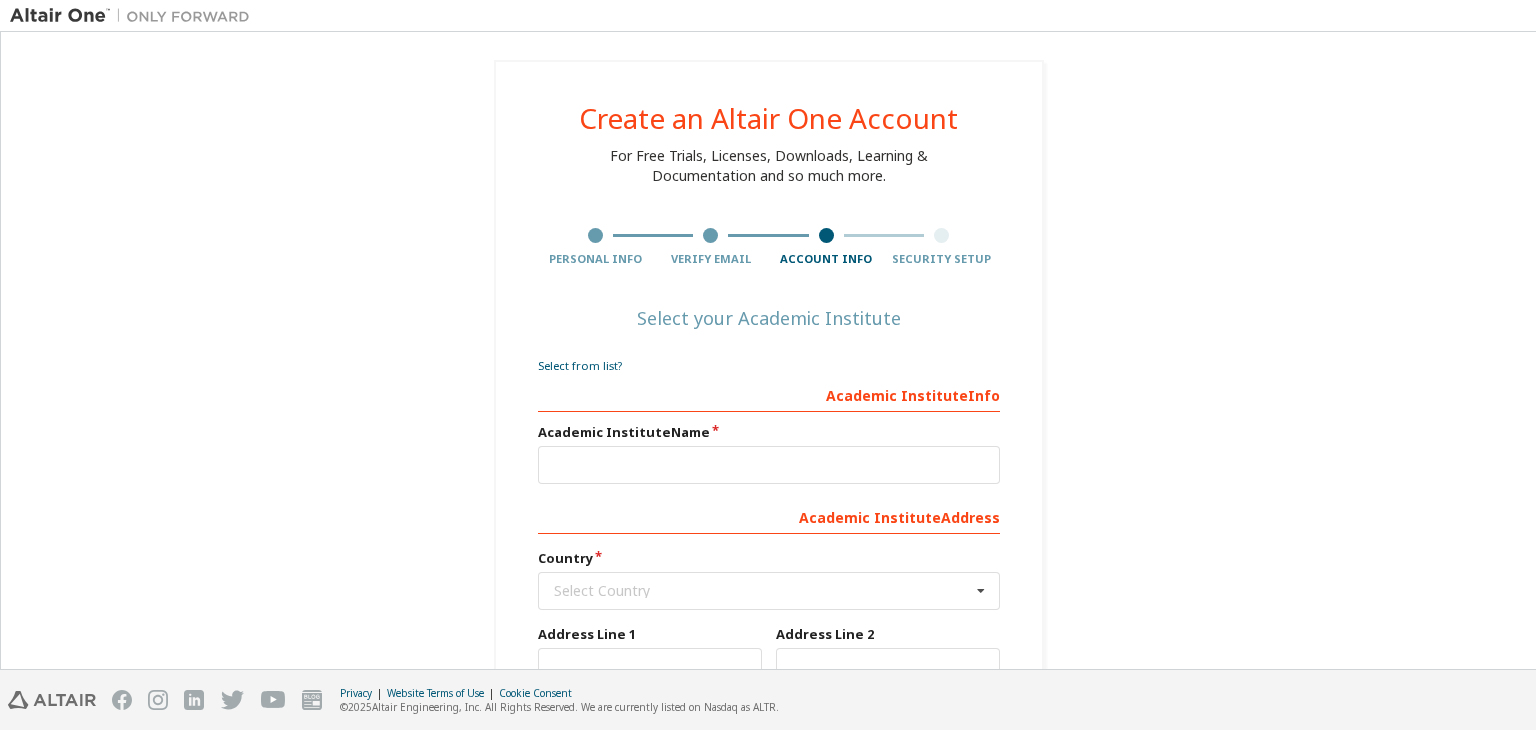 scroll, scrollTop: 175, scrollLeft: 0, axis: vertical 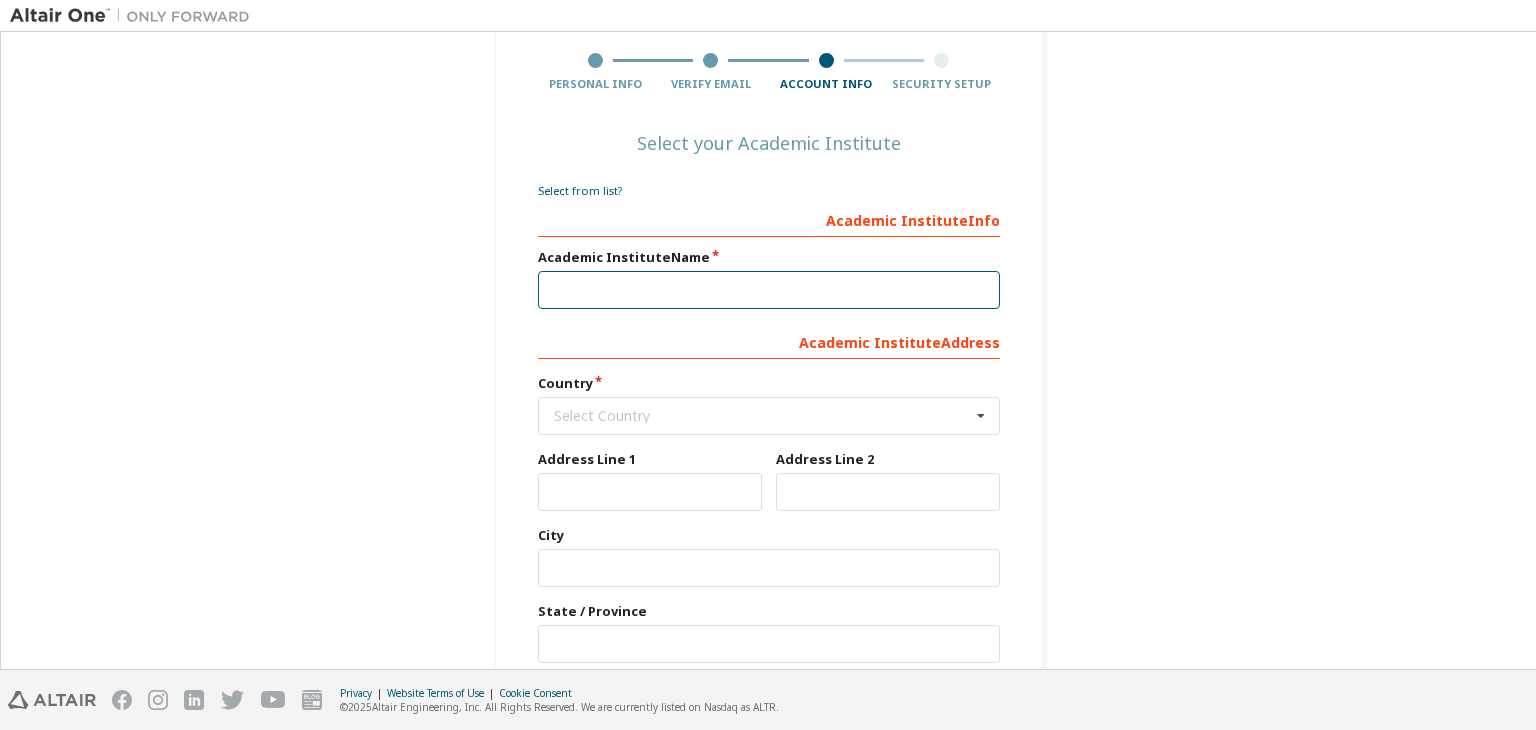 click at bounding box center [769, 290] 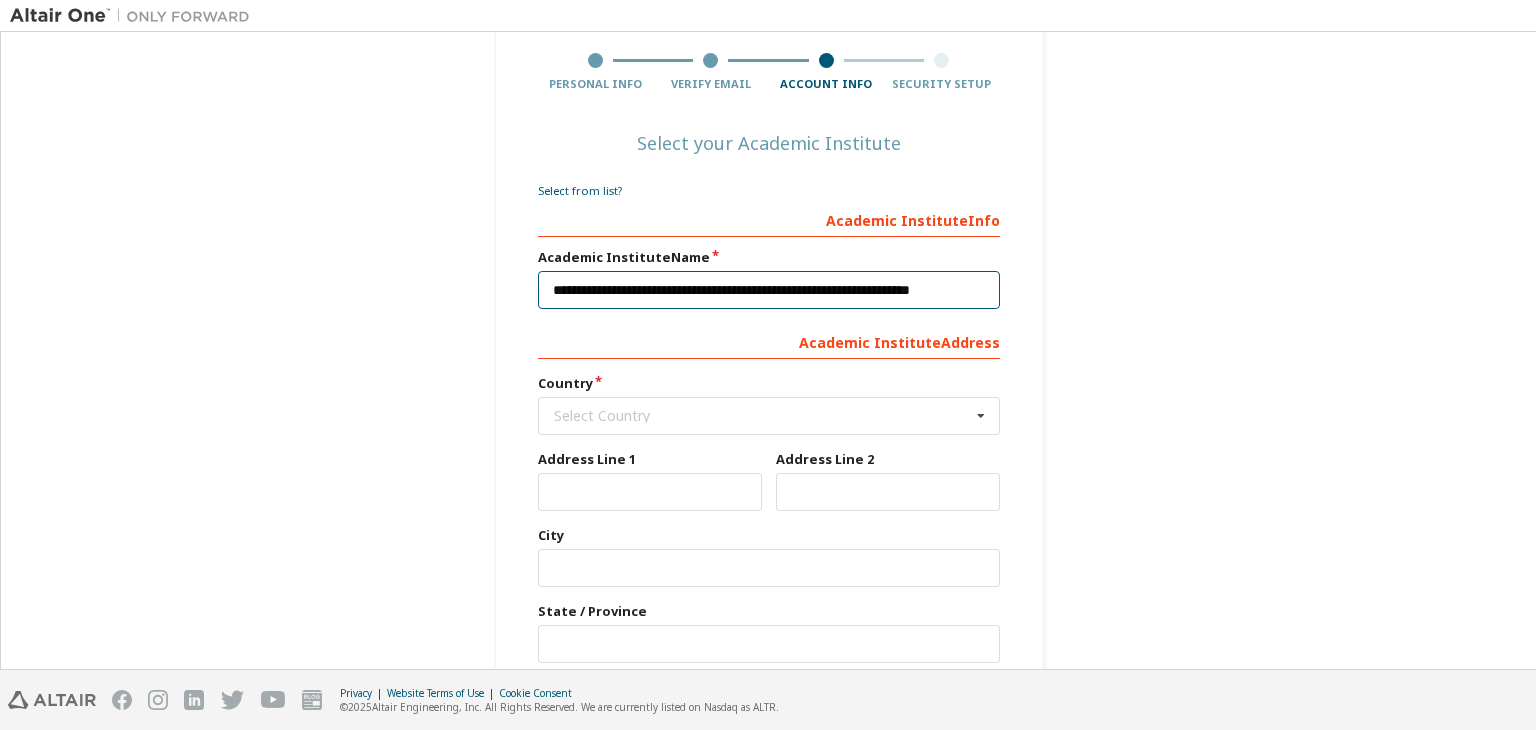 scroll, scrollTop: 0, scrollLeft: 46, axis: horizontal 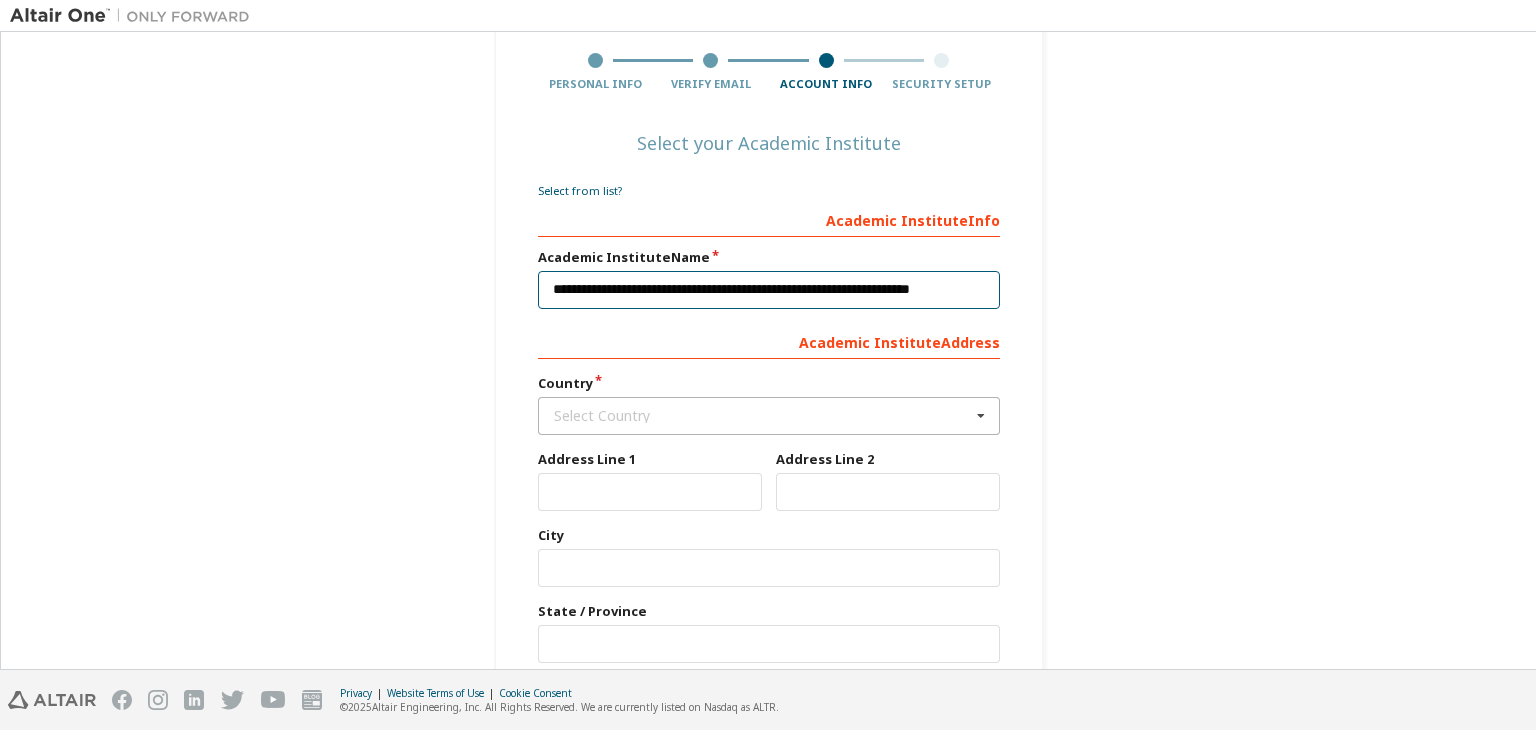 type on "**********" 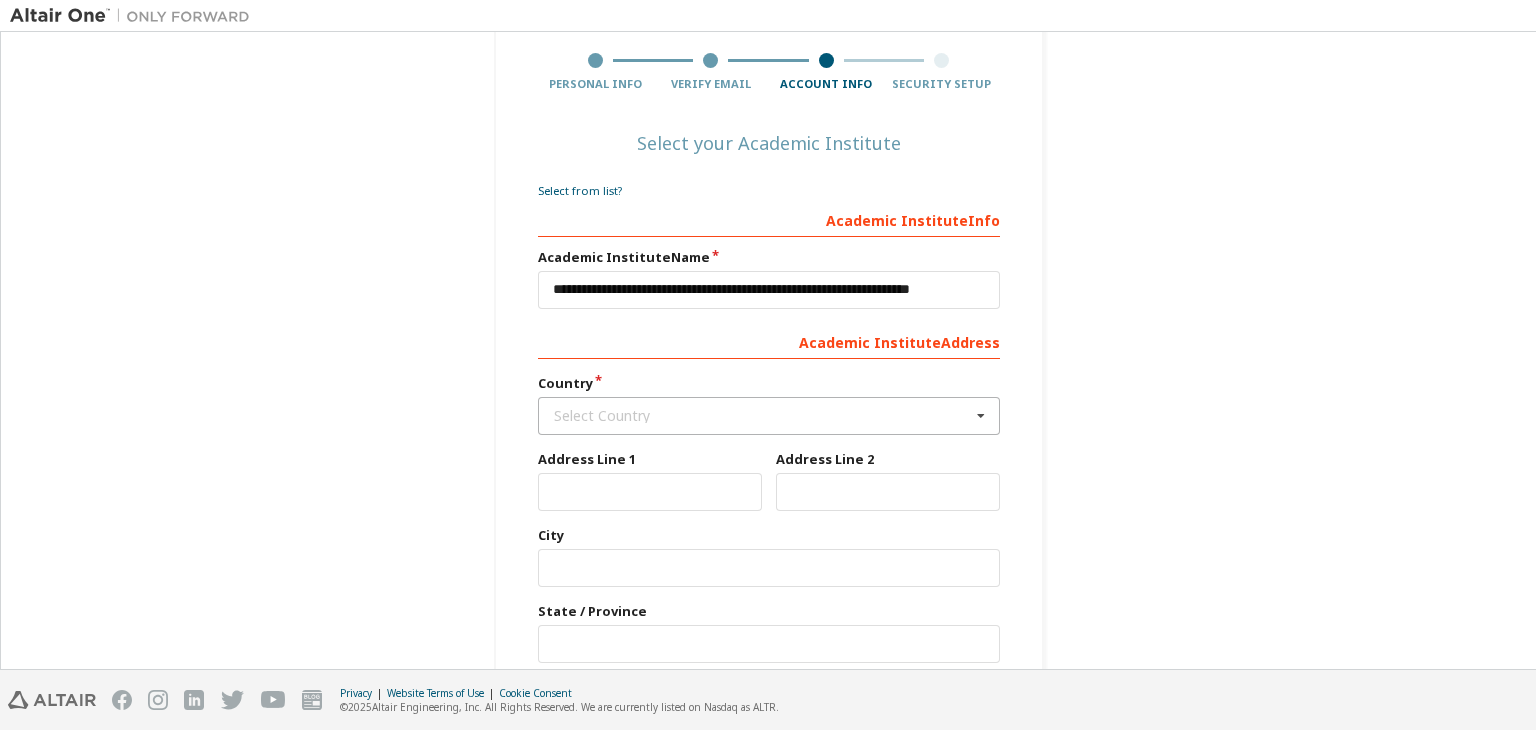 scroll, scrollTop: 0, scrollLeft: 0, axis: both 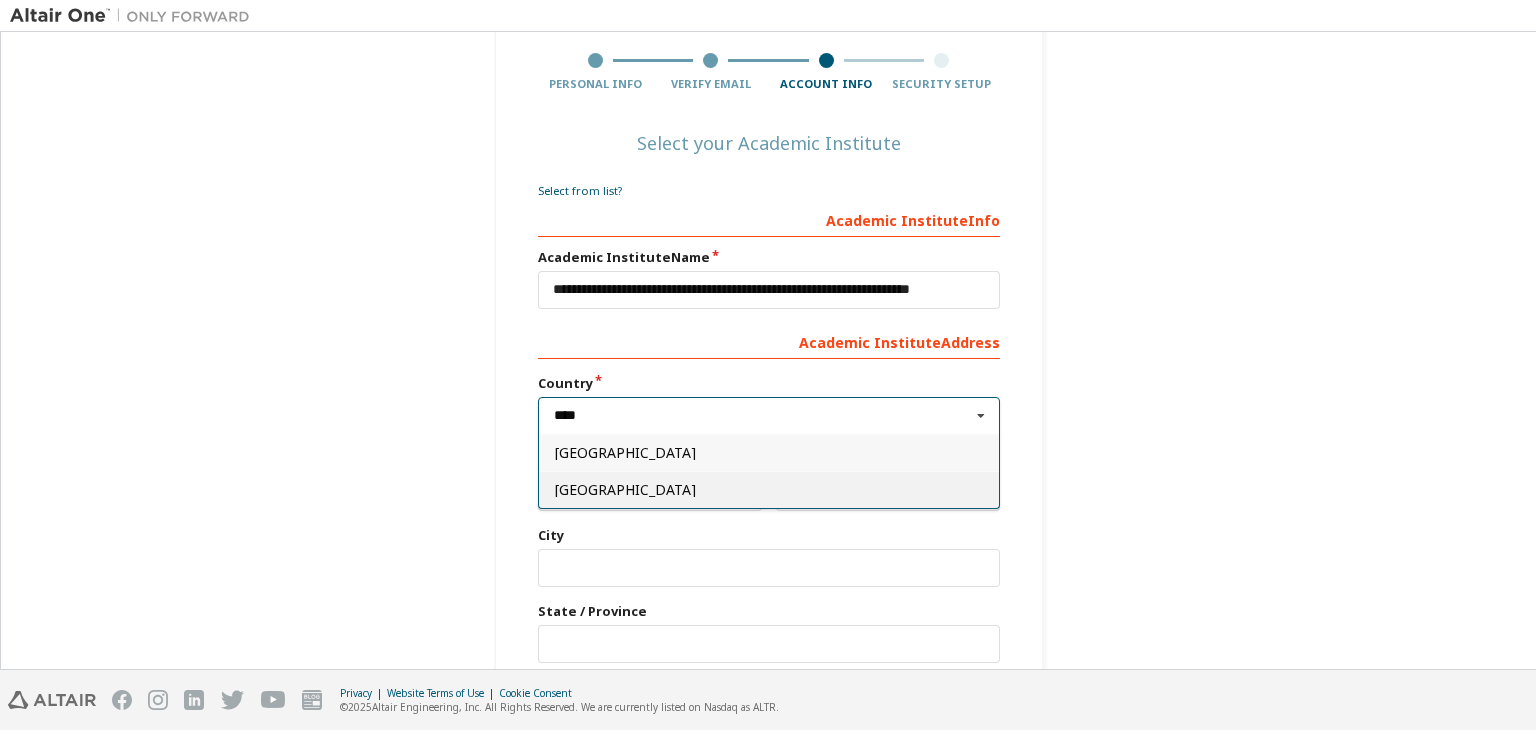 type on "****" 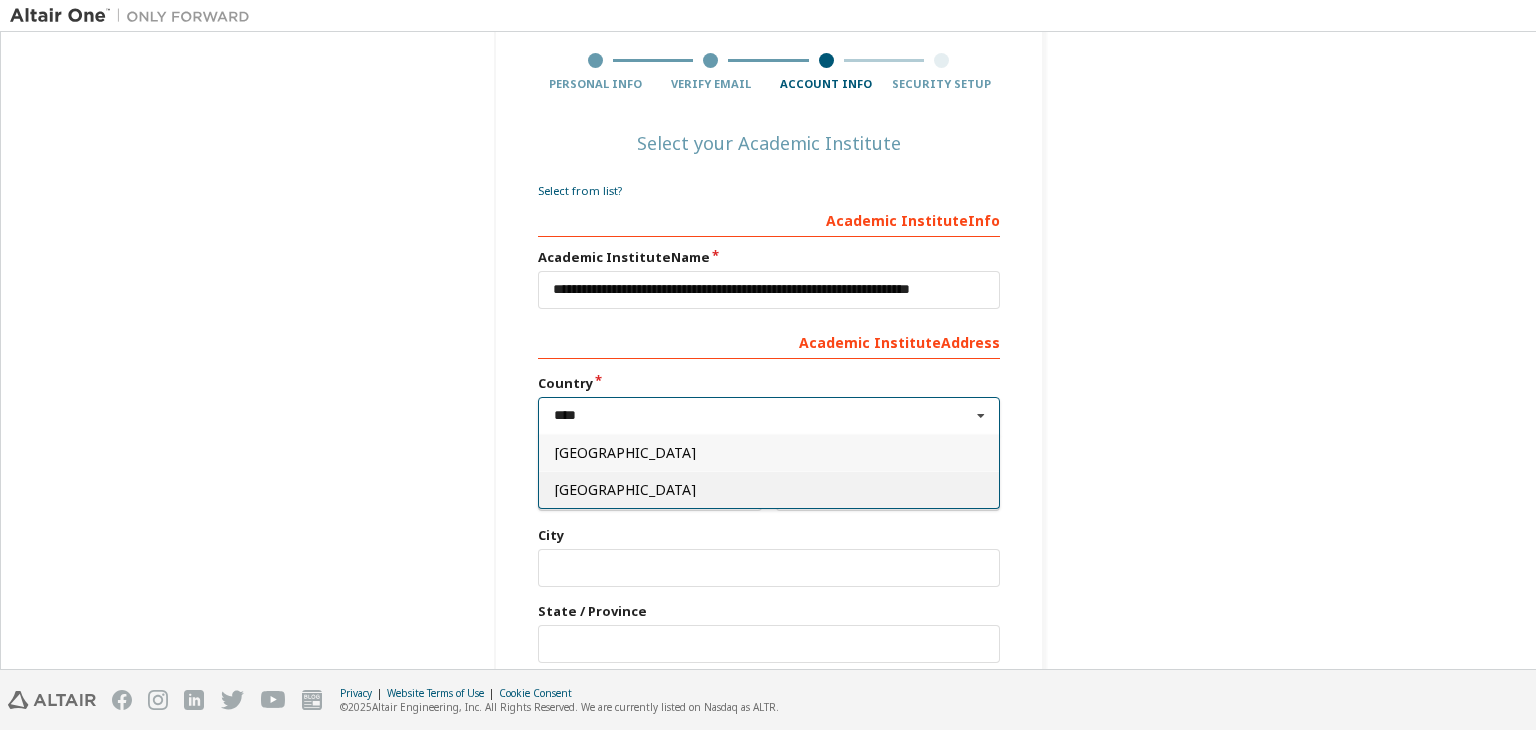 click on "[GEOGRAPHIC_DATA]" at bounding box center [769, 489] 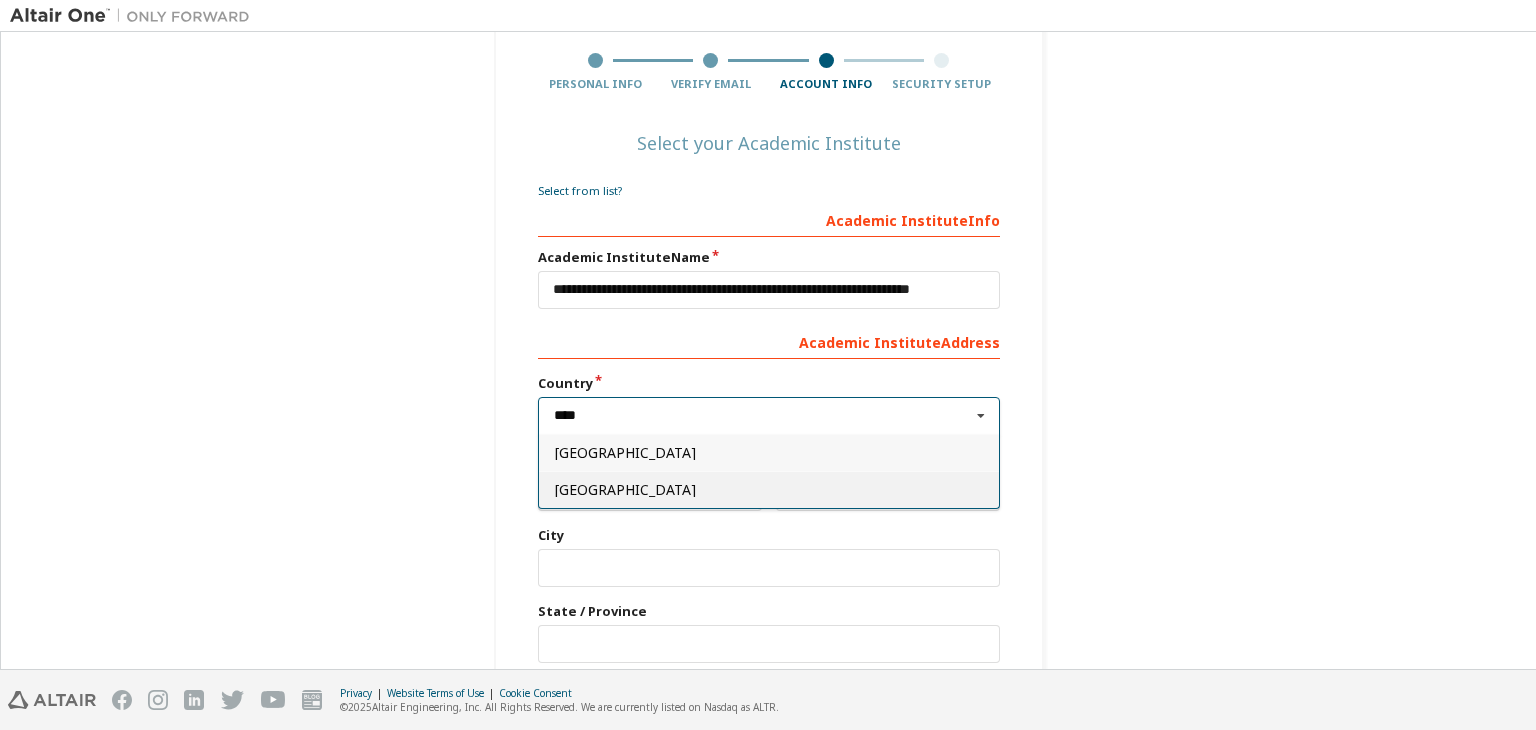 type on "***" 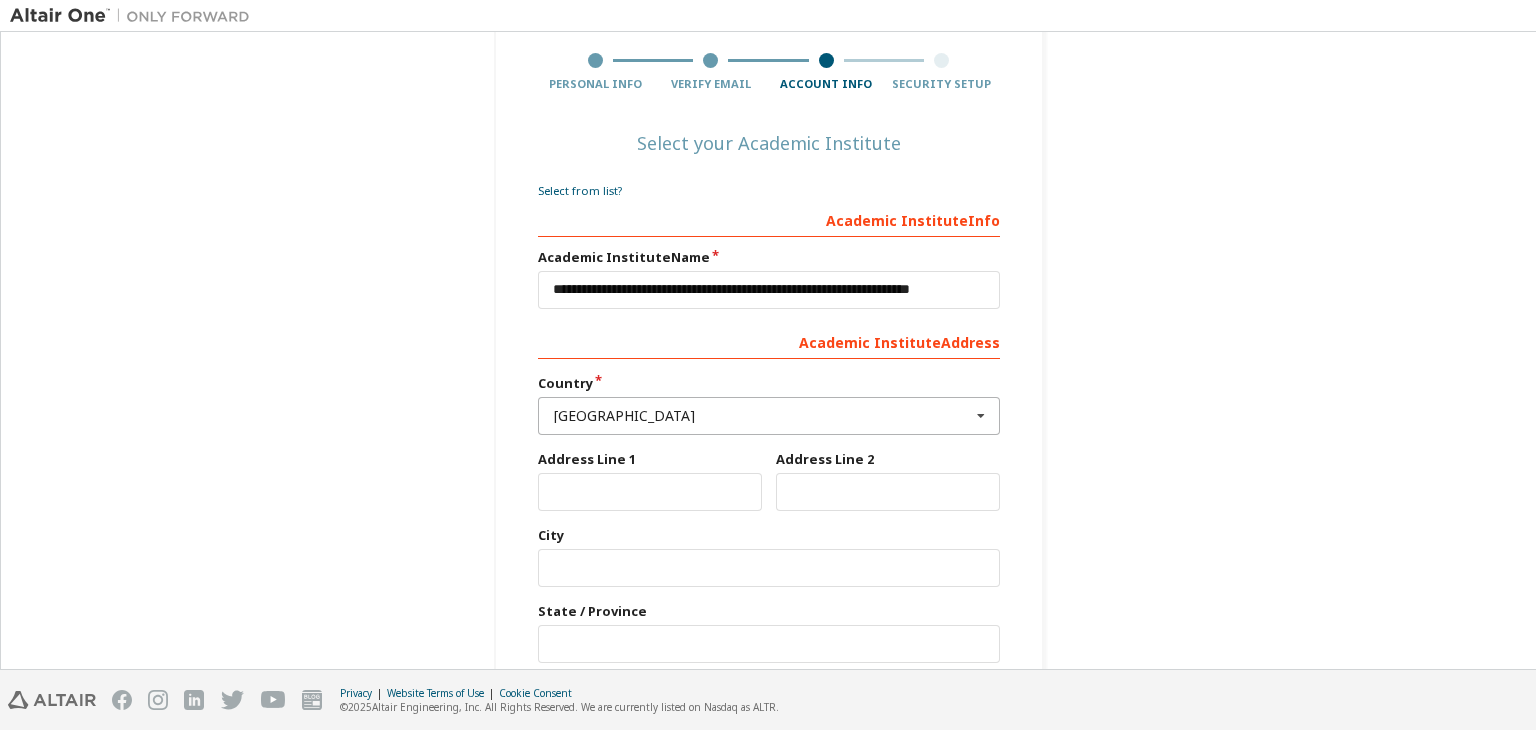scroll, scrollTop: 344, scrollLeft: 0, axis: vertical 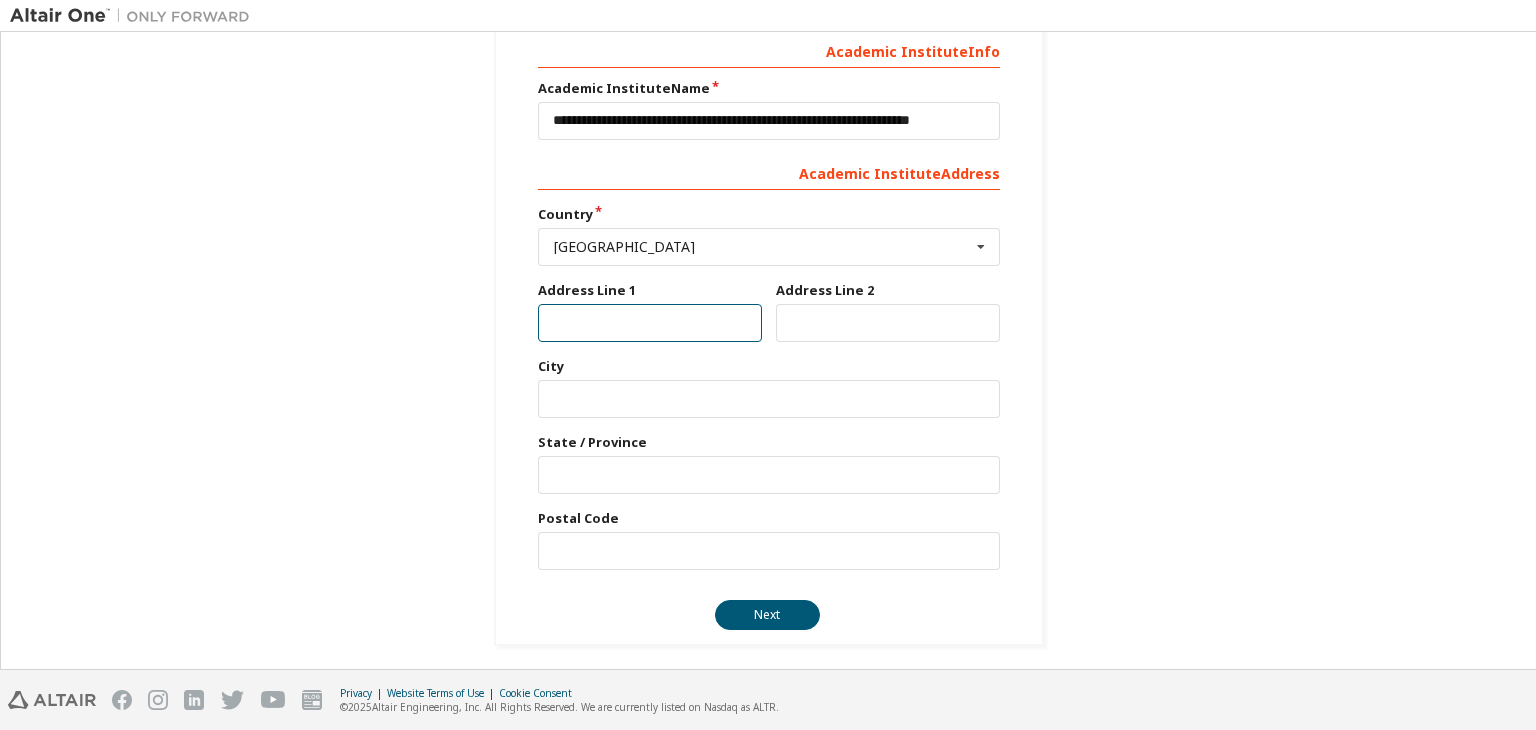 click at bounding box center (650, 323) 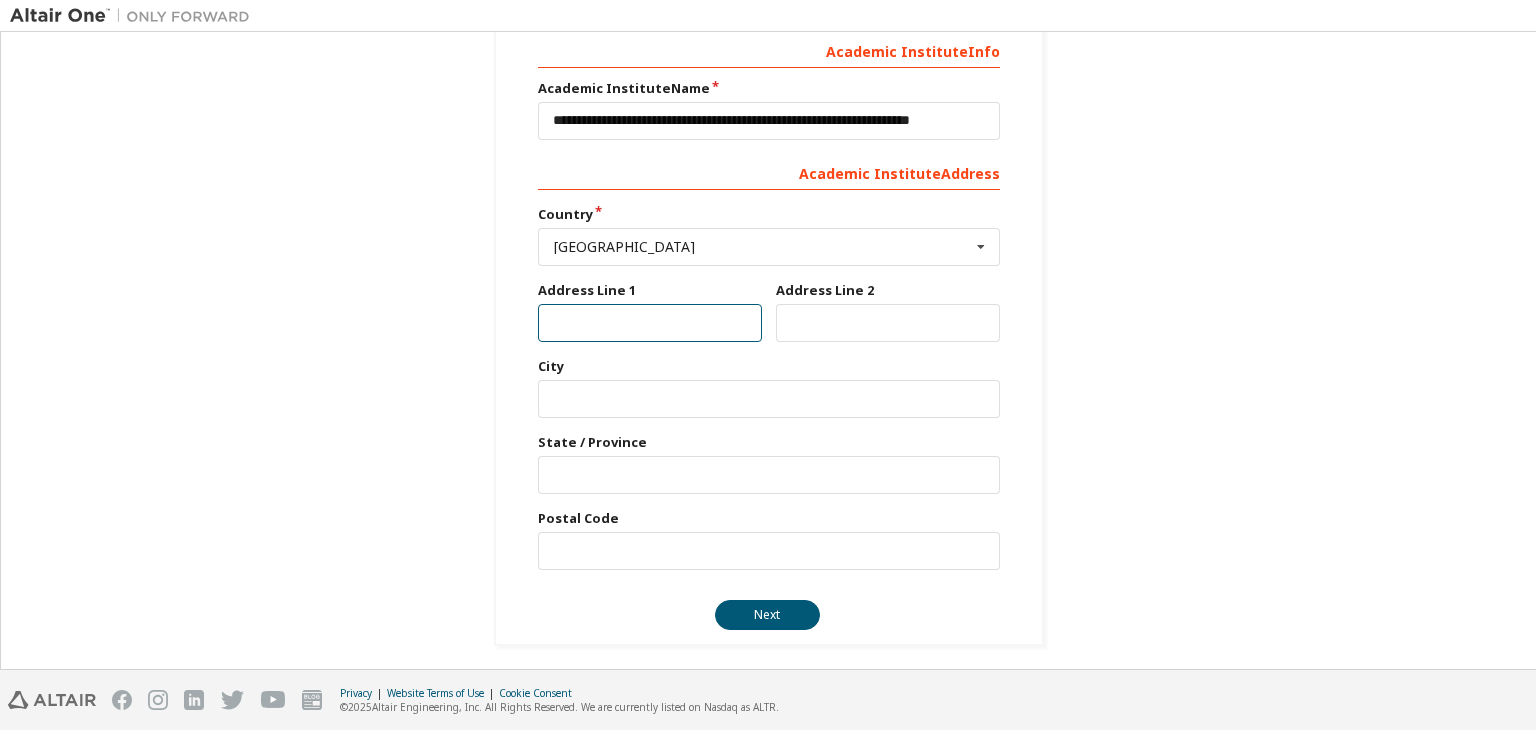 paste on "**********" 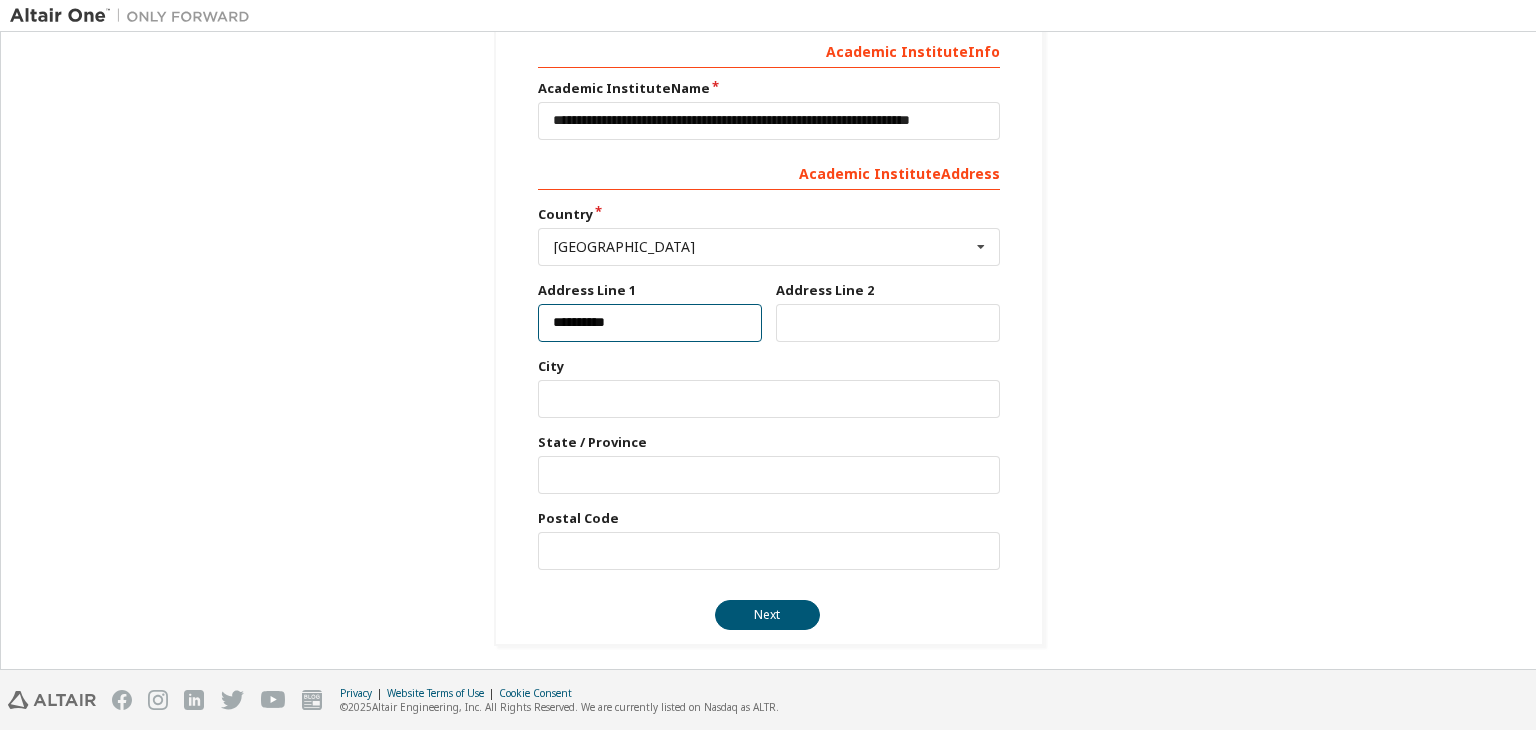 type on "**********" 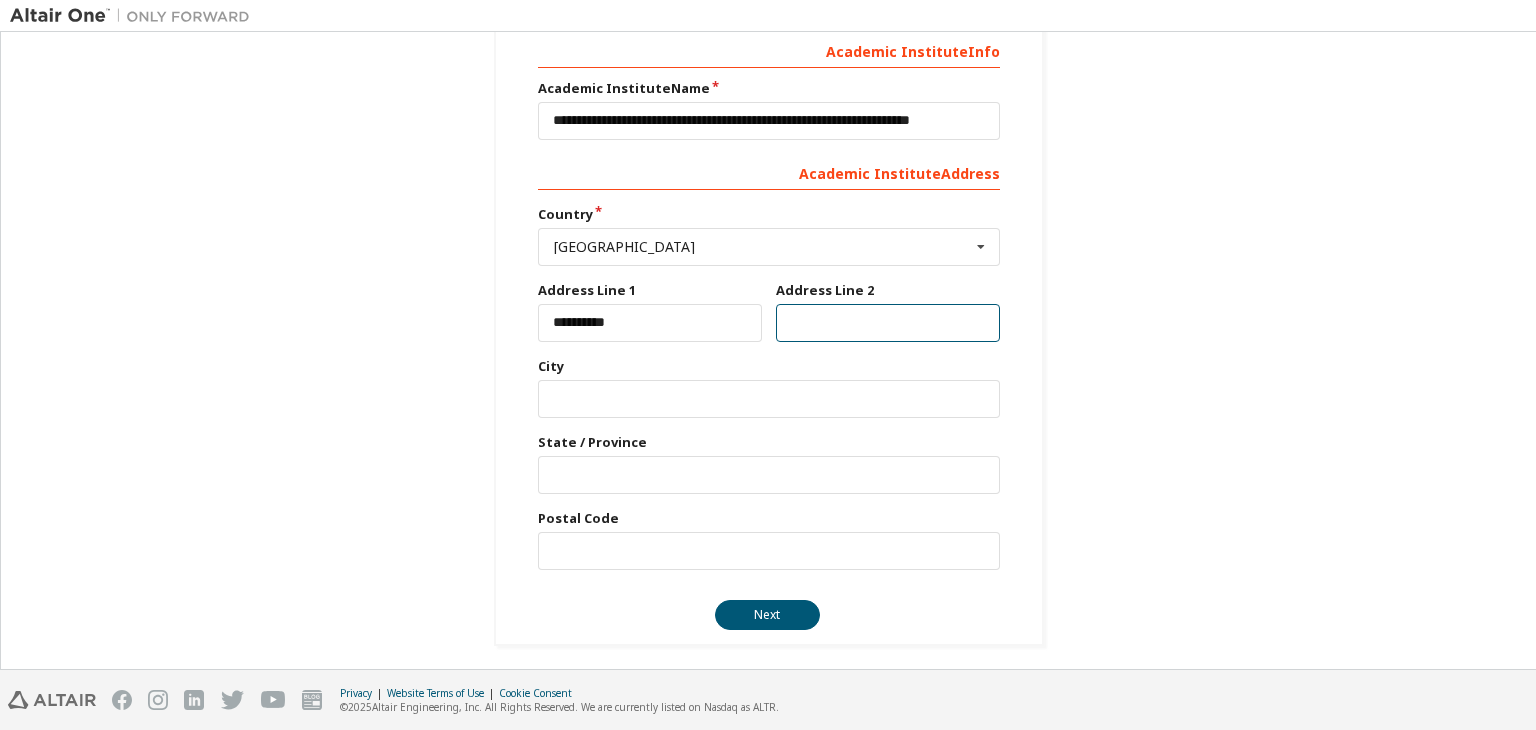 click at bounding box center (888, 323) 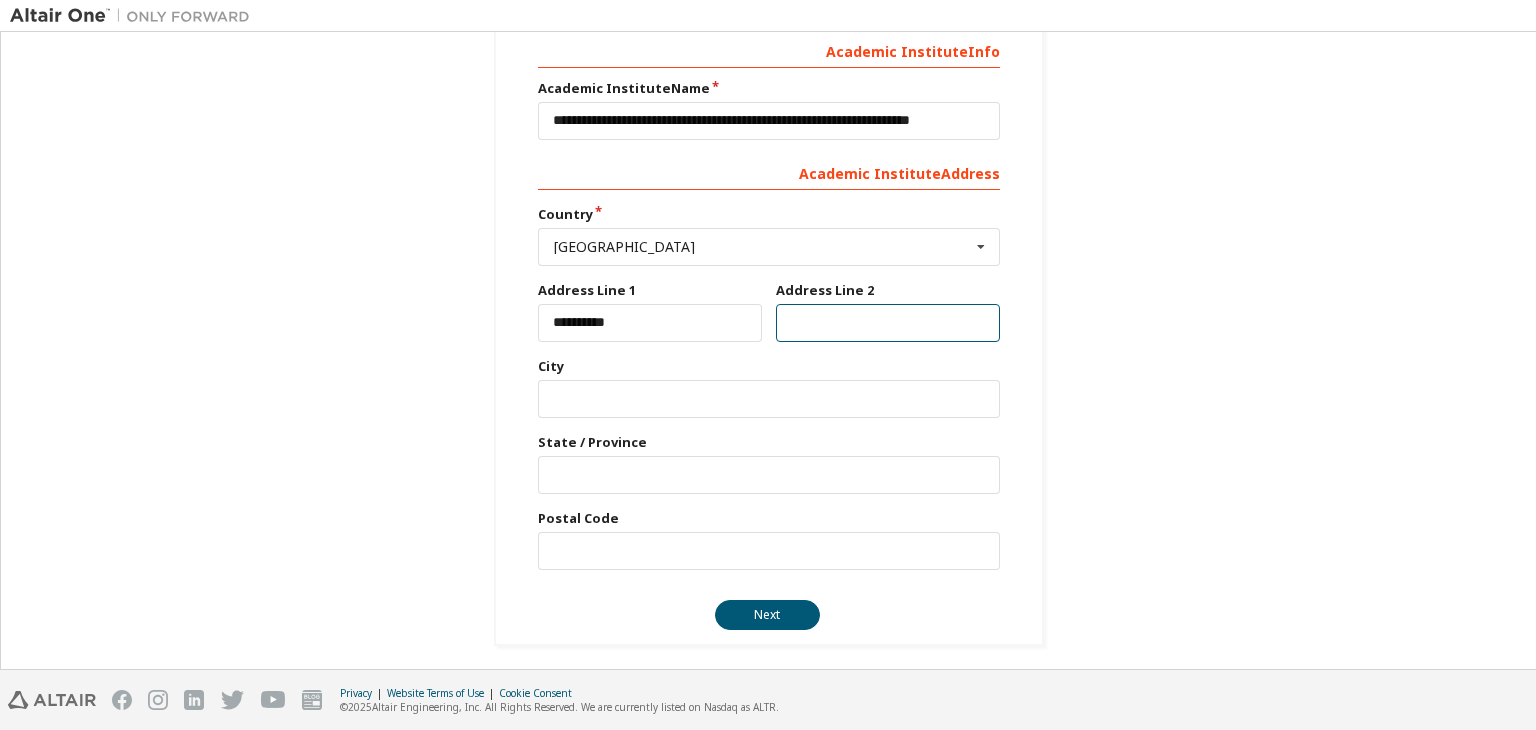 click at bounding box center (888, 323) 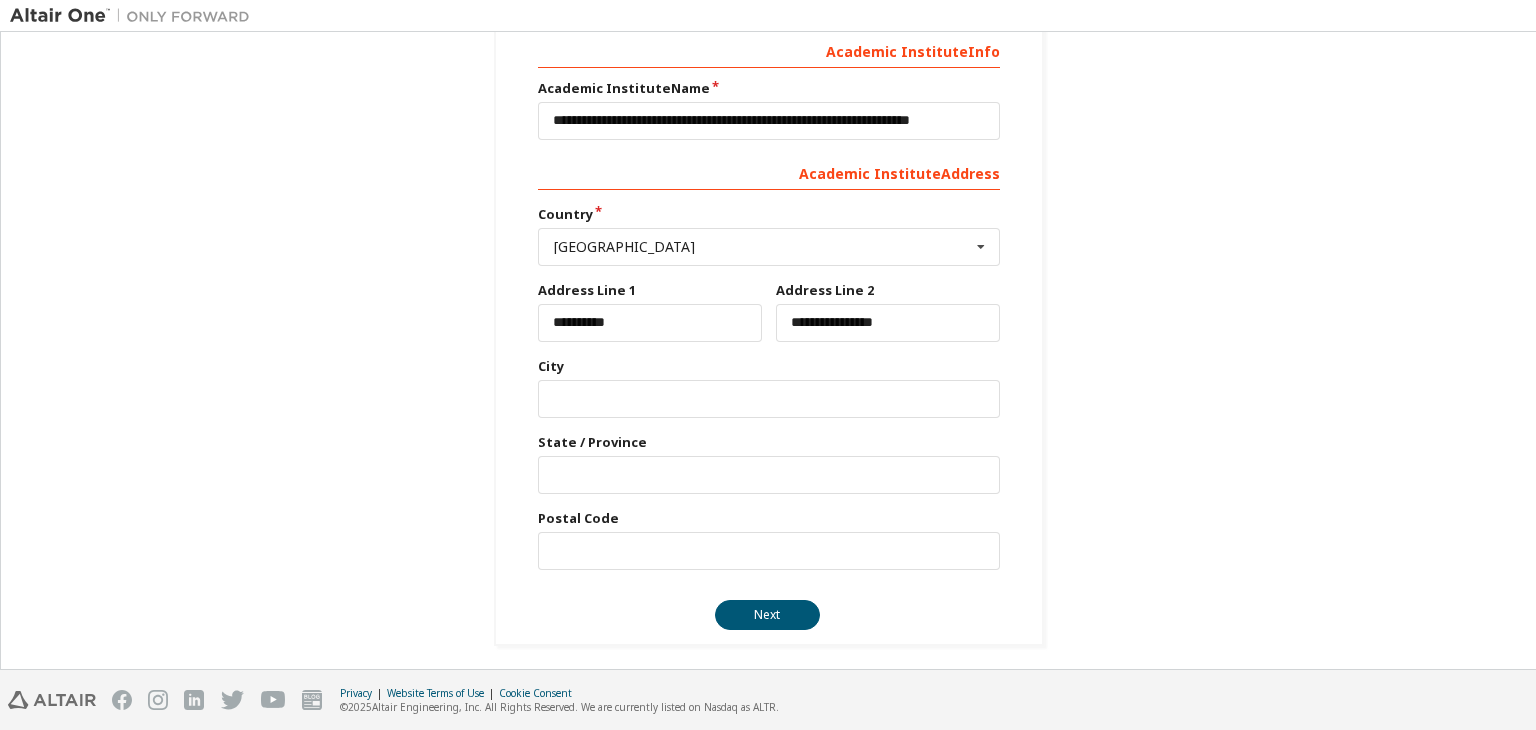 click on "**********" at bounding box center [769, 301] 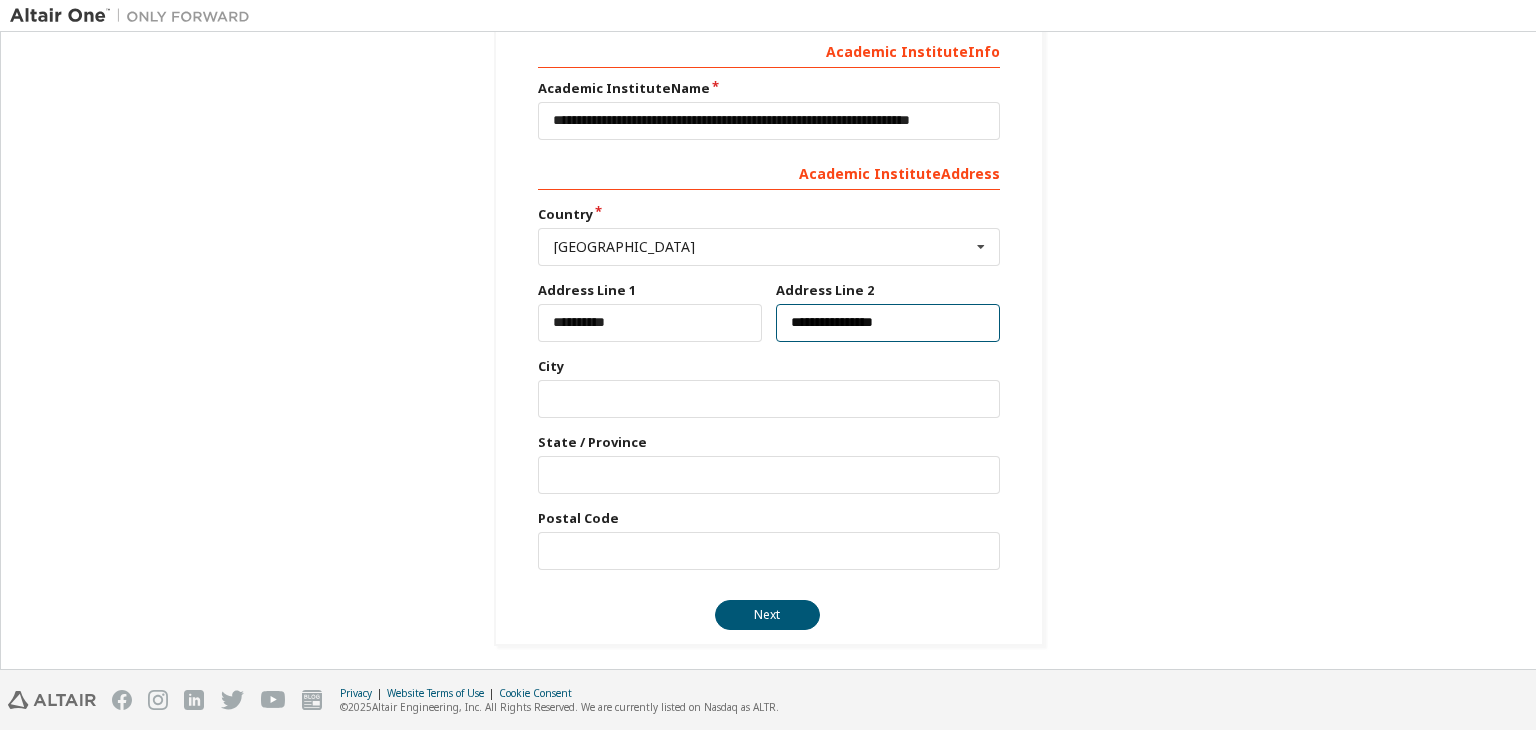 click on "**********" at bounding box center [888, 323] 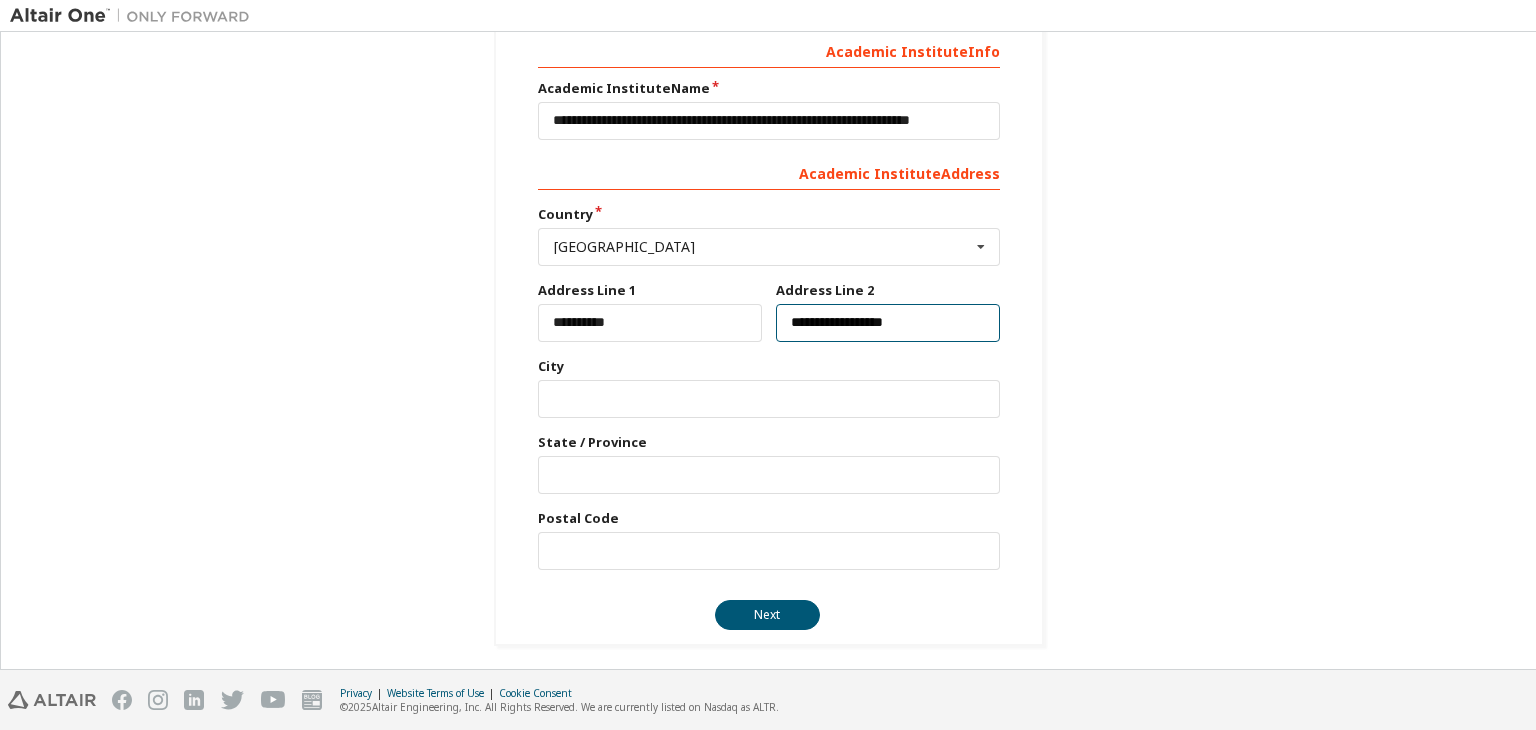 paste on "**********" 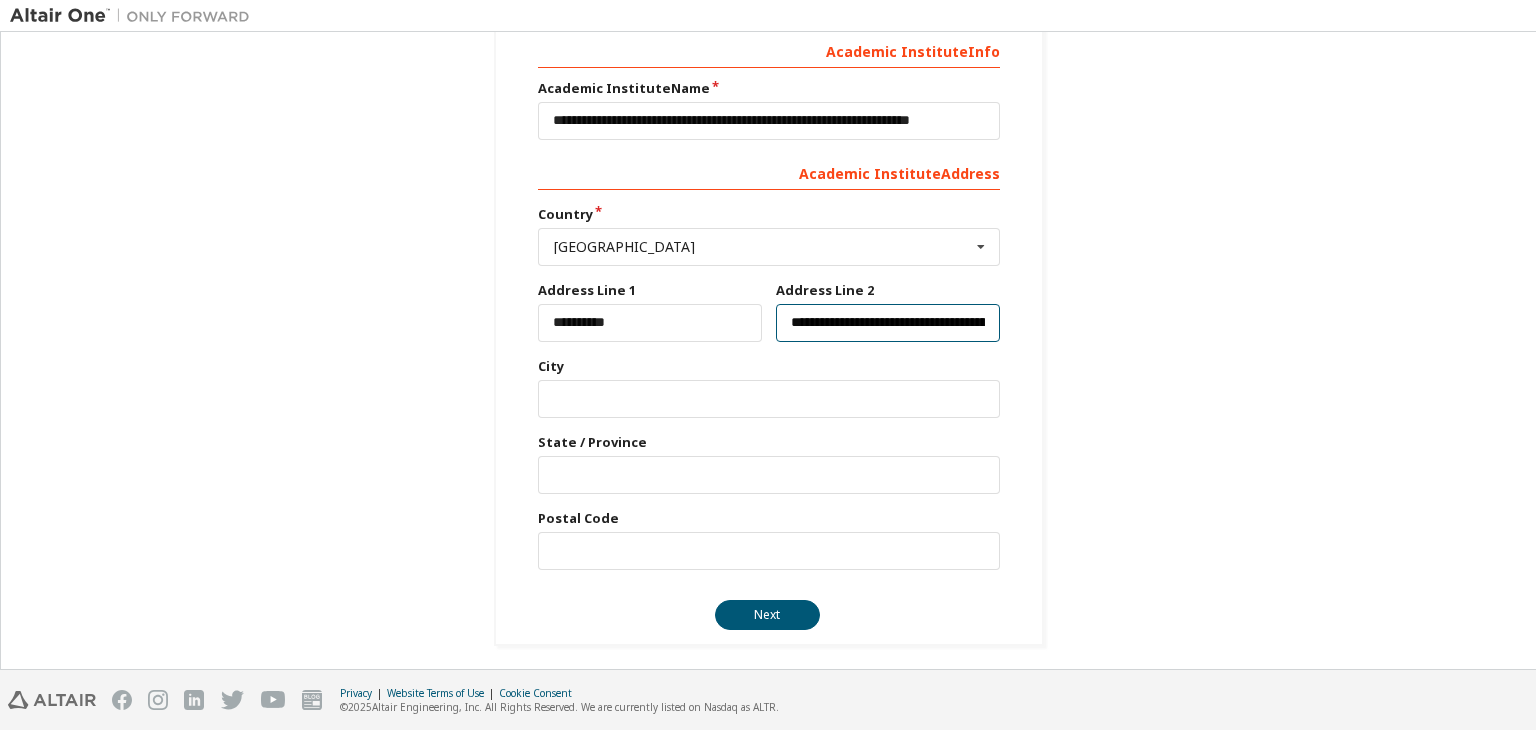 scroll, scrollTop: 0, scrollLeft: 64, axis: horizontal 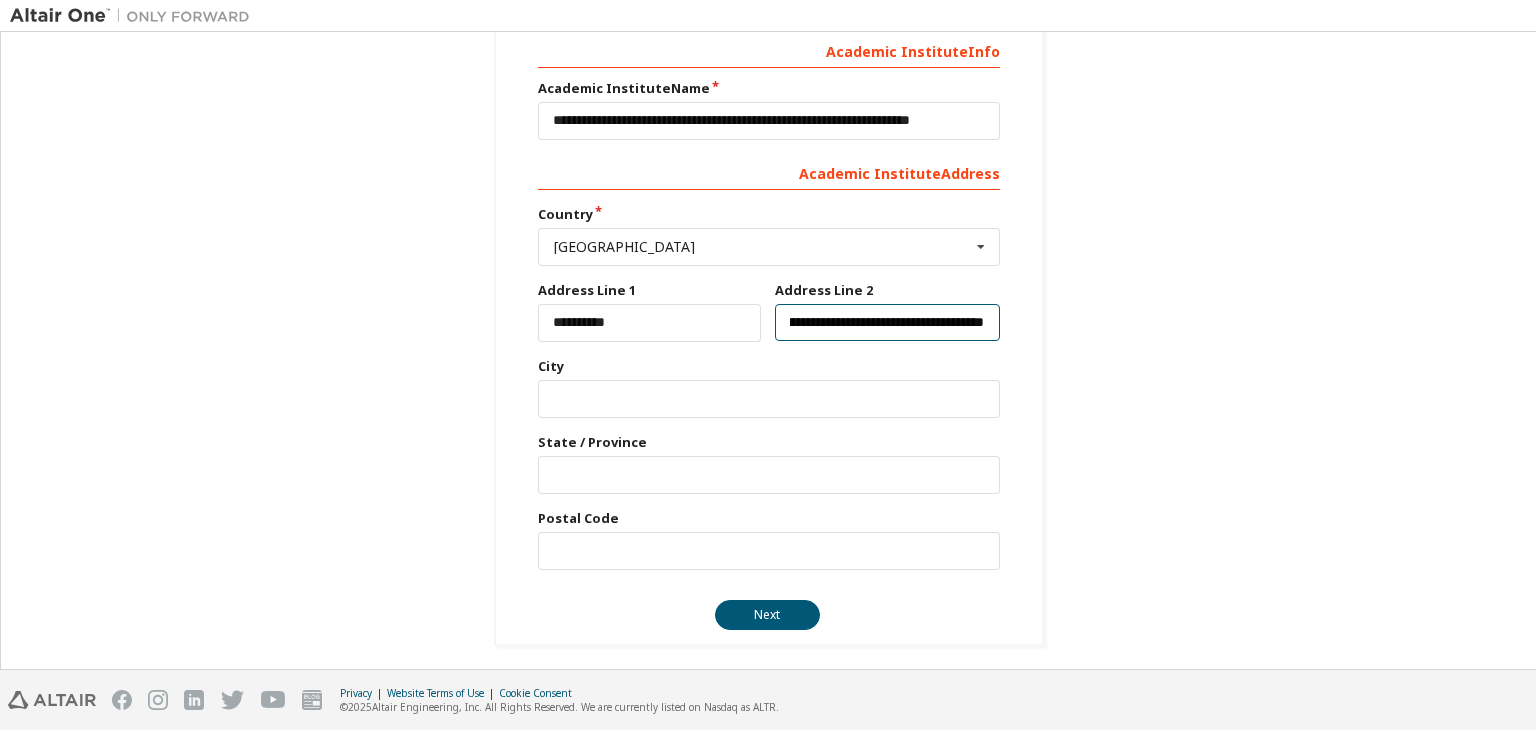 type on "**********" 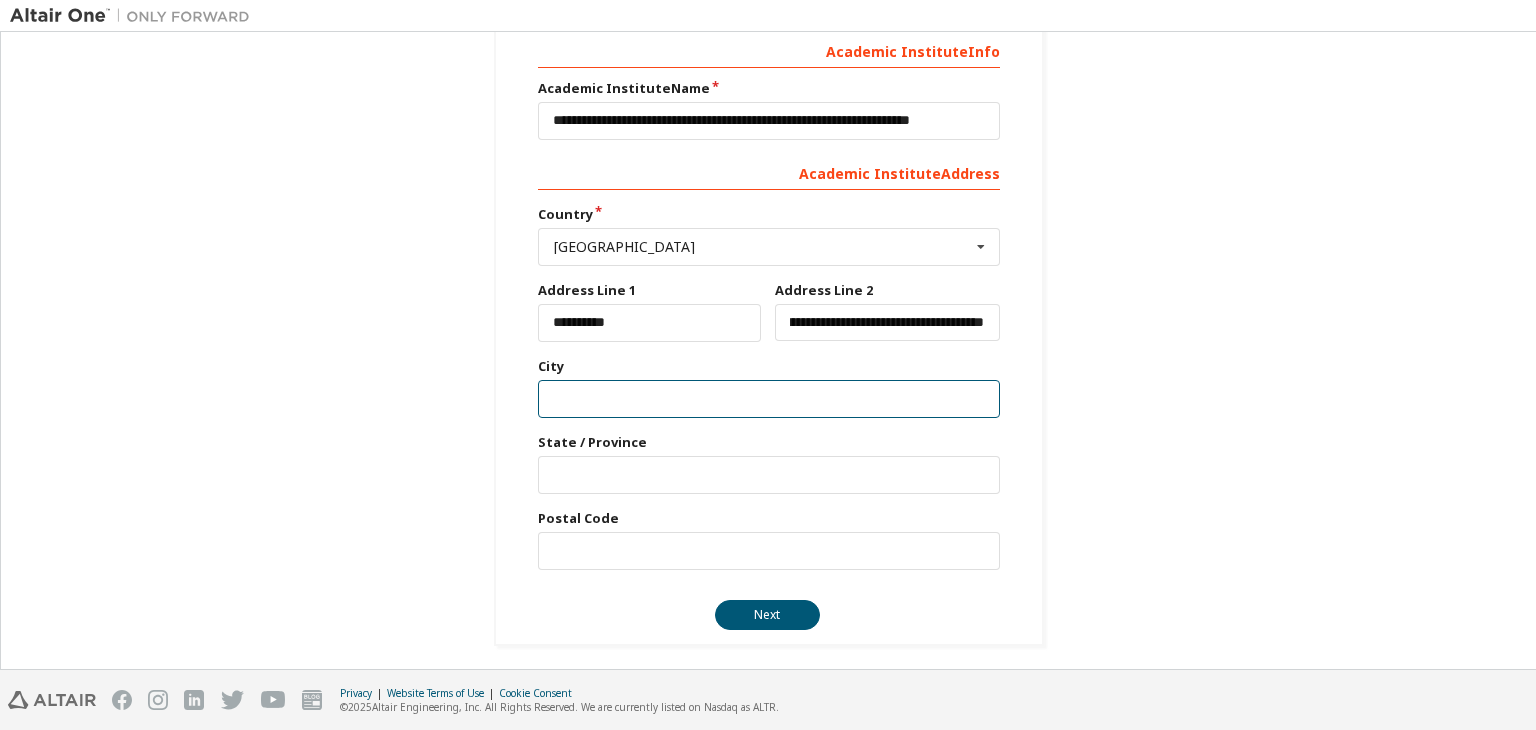 scroll, scrollTop: 0, scrollLeft: 0, axis: both 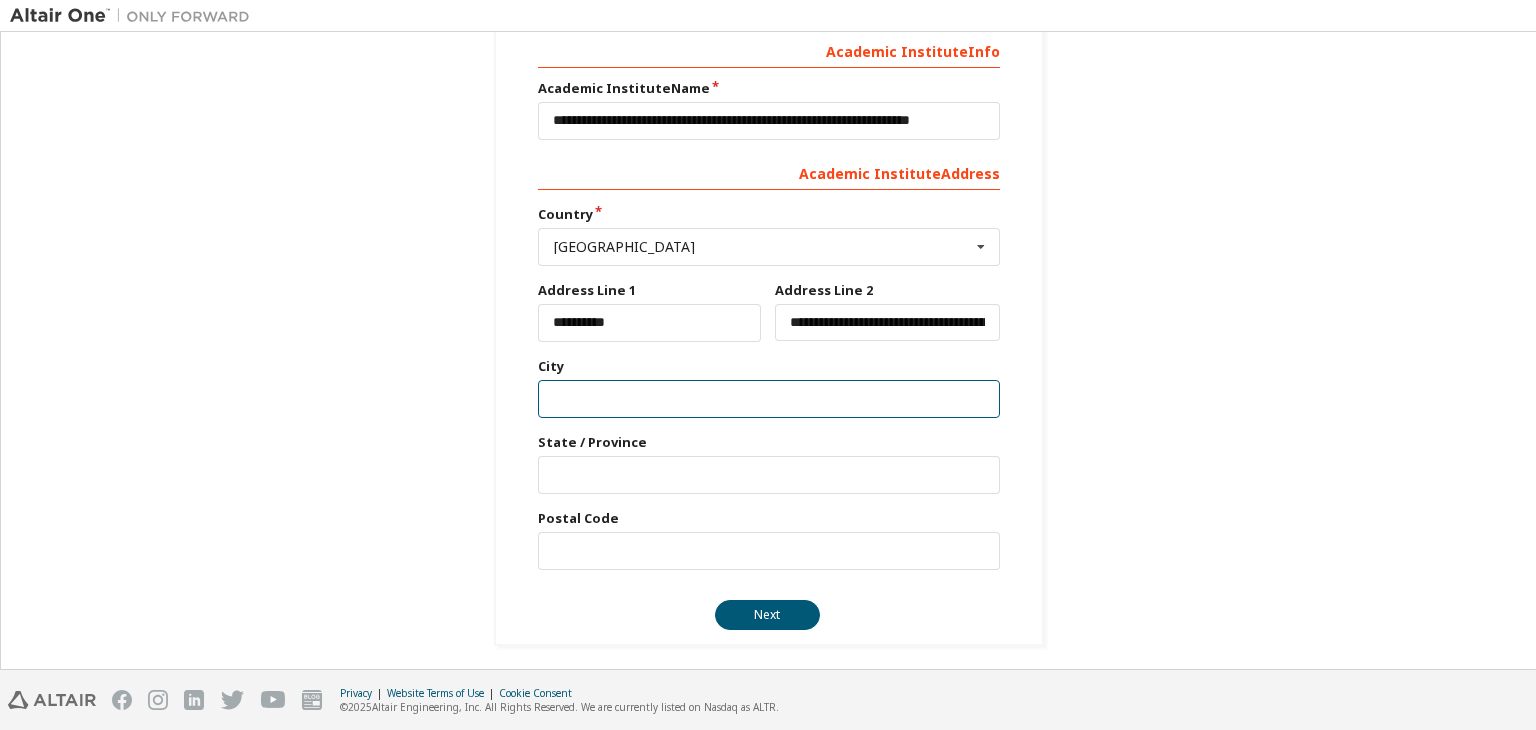 click at bounding box center [769, 399] 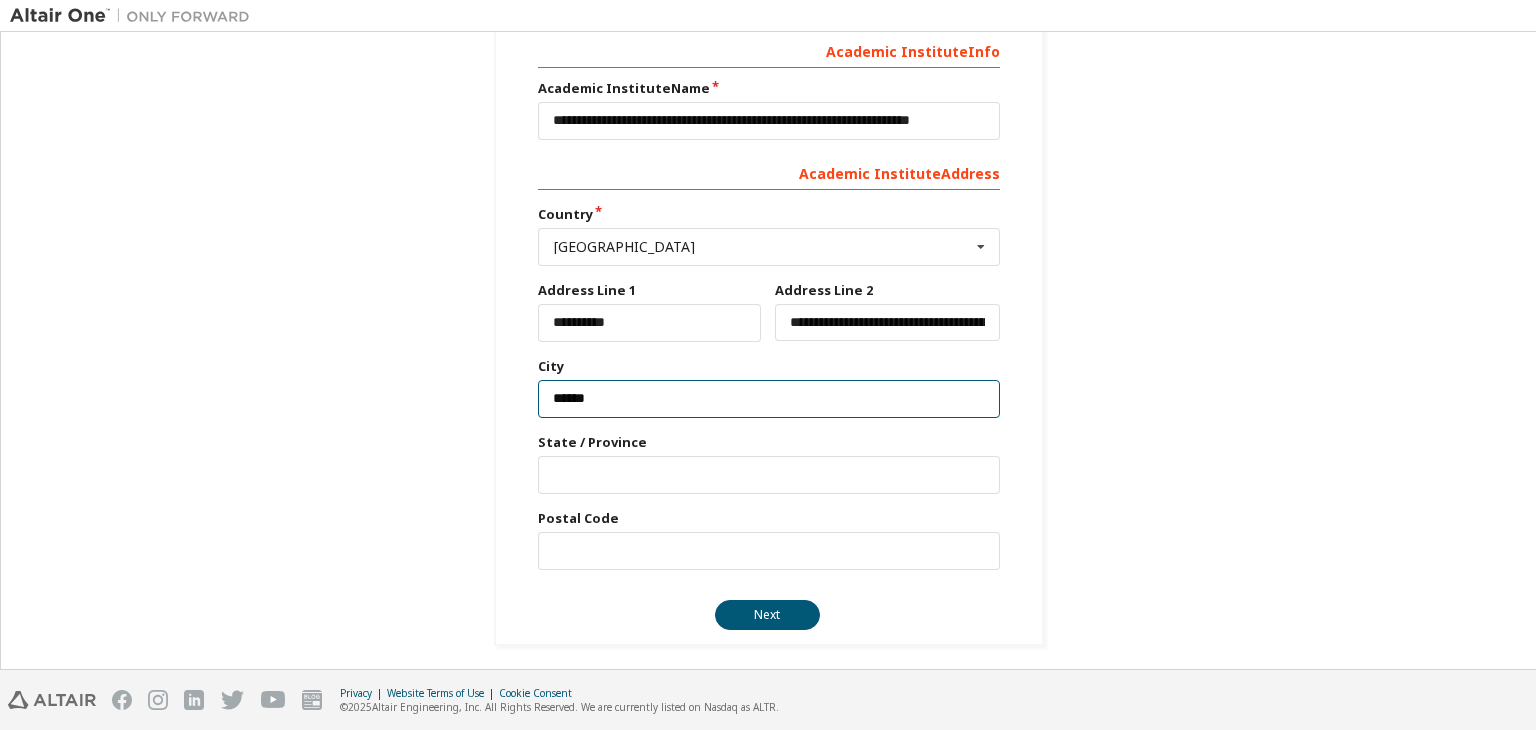type on "******" 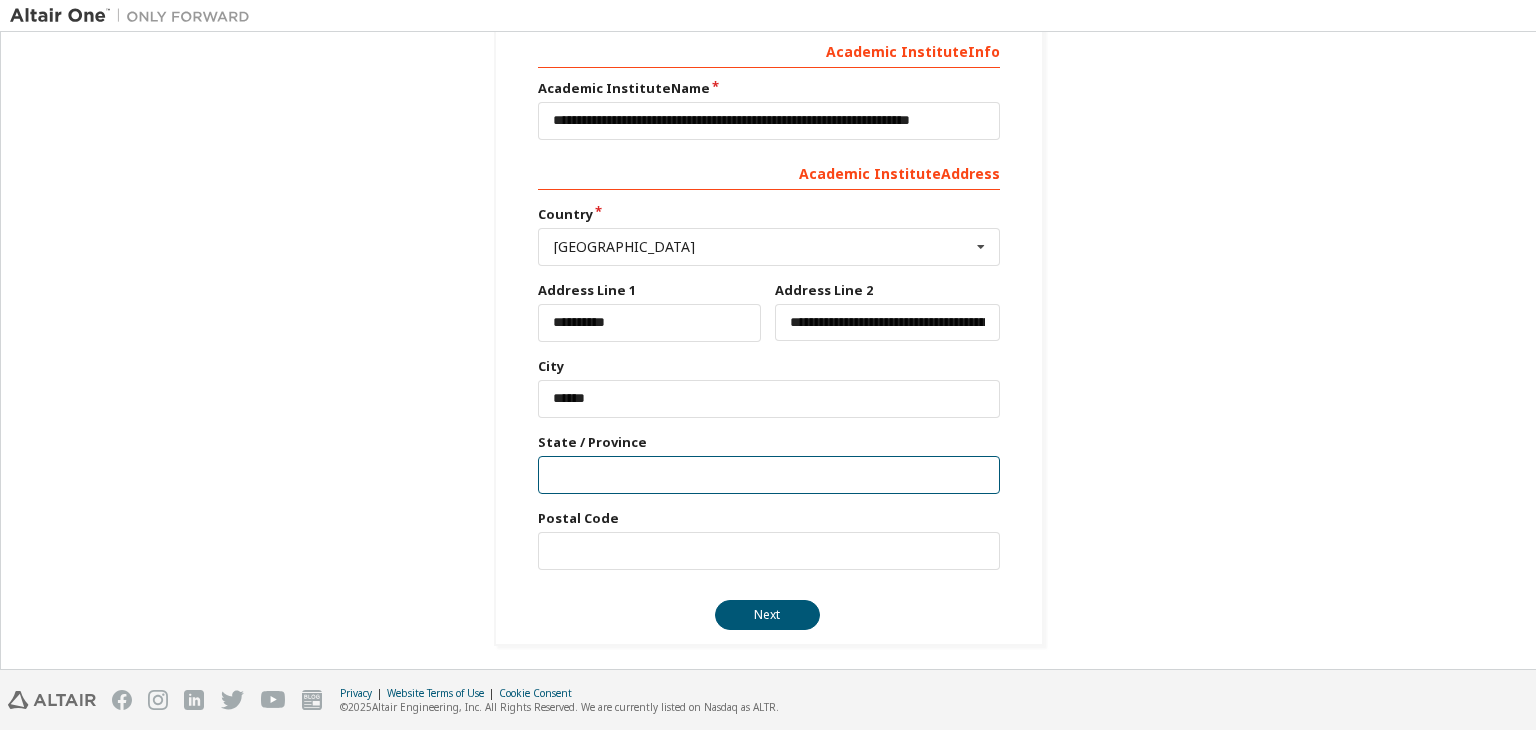click at bounding box center [769, 475] 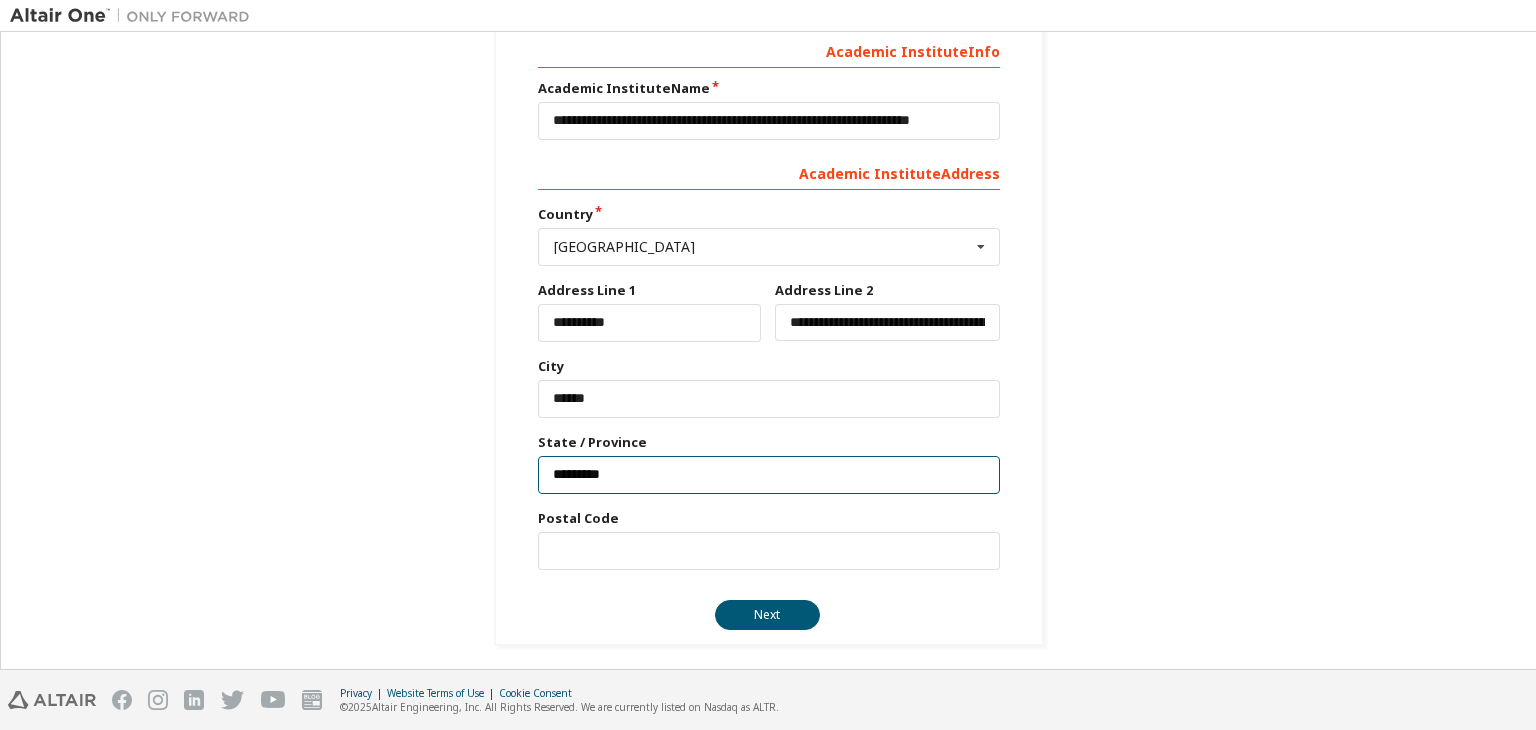 type on "*********" 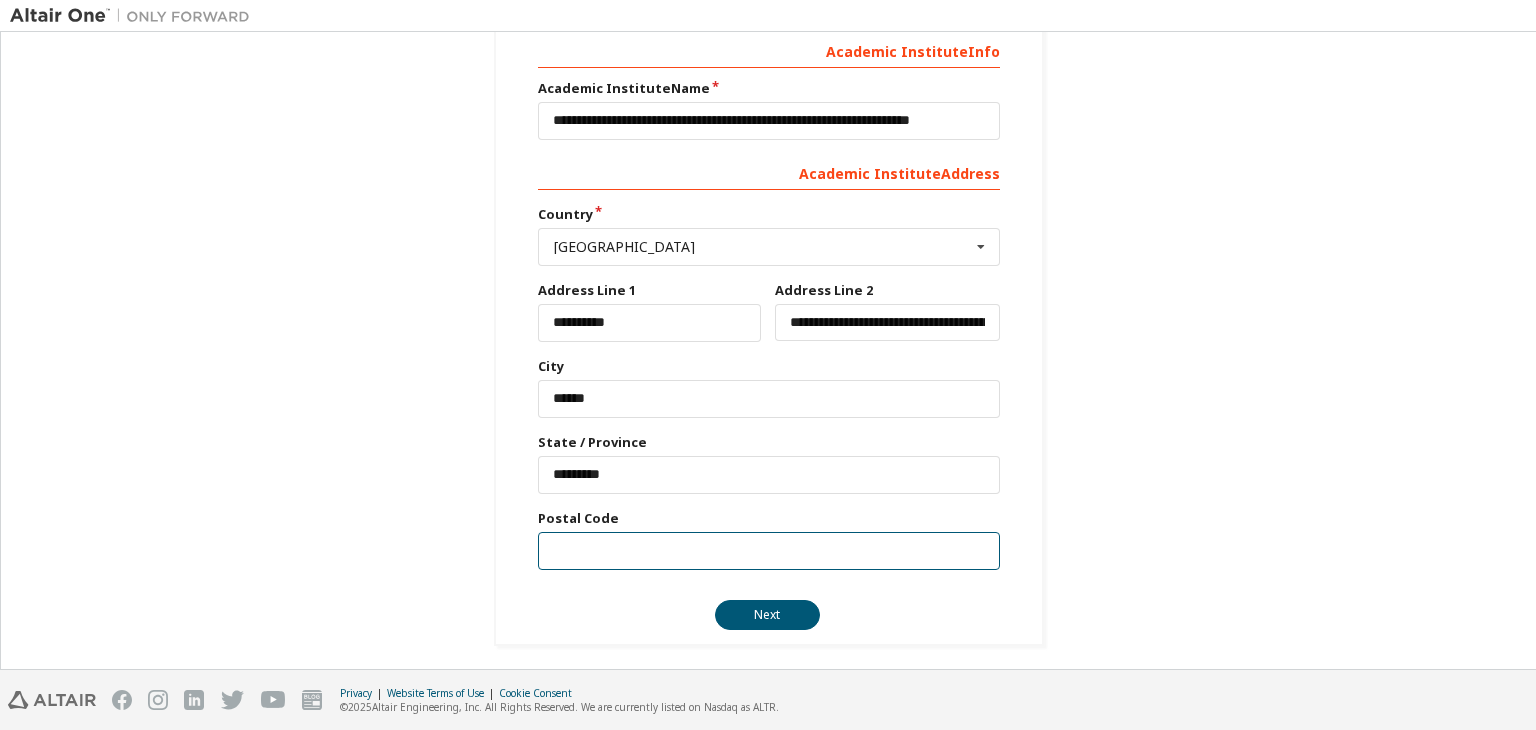 click at bounding box center [769, 551] 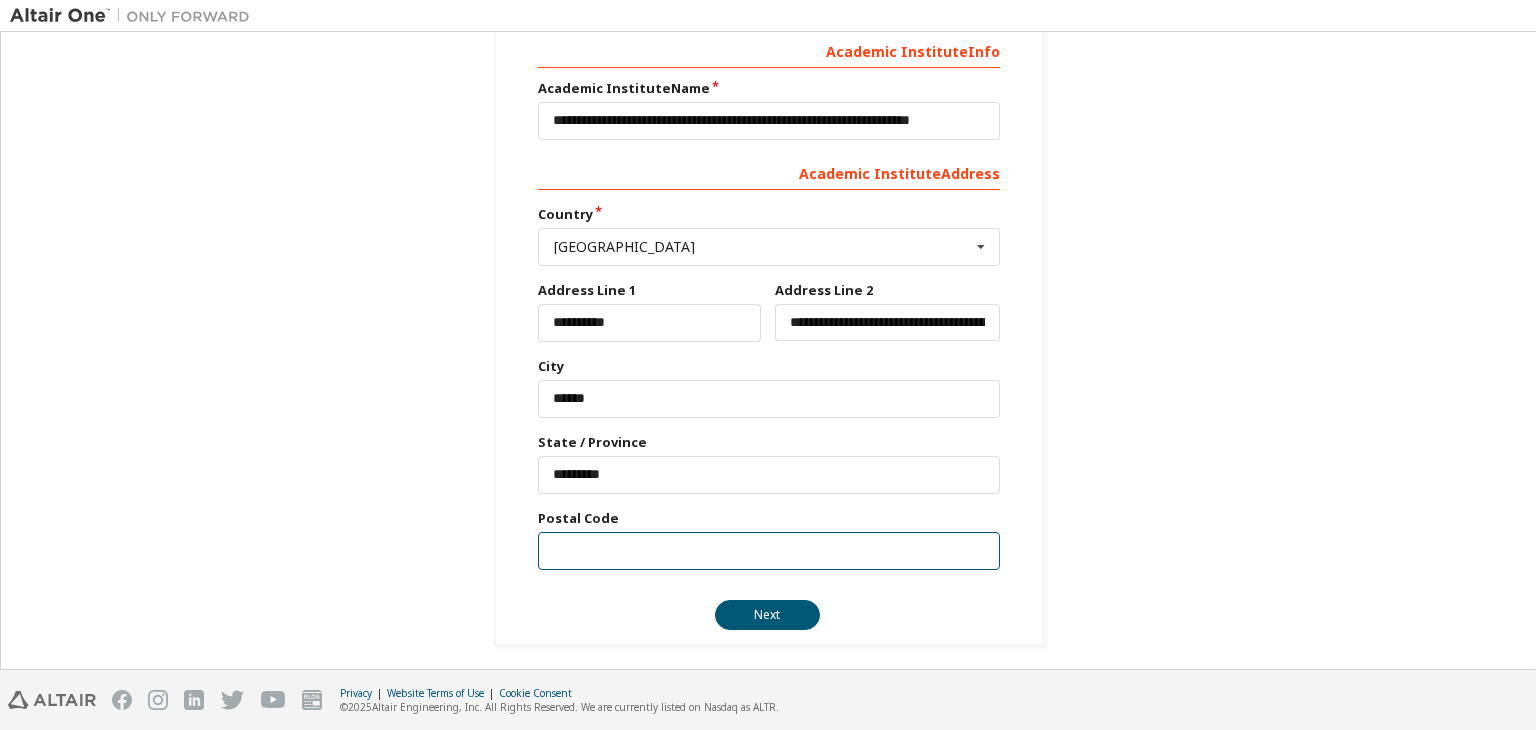 paste on "******" 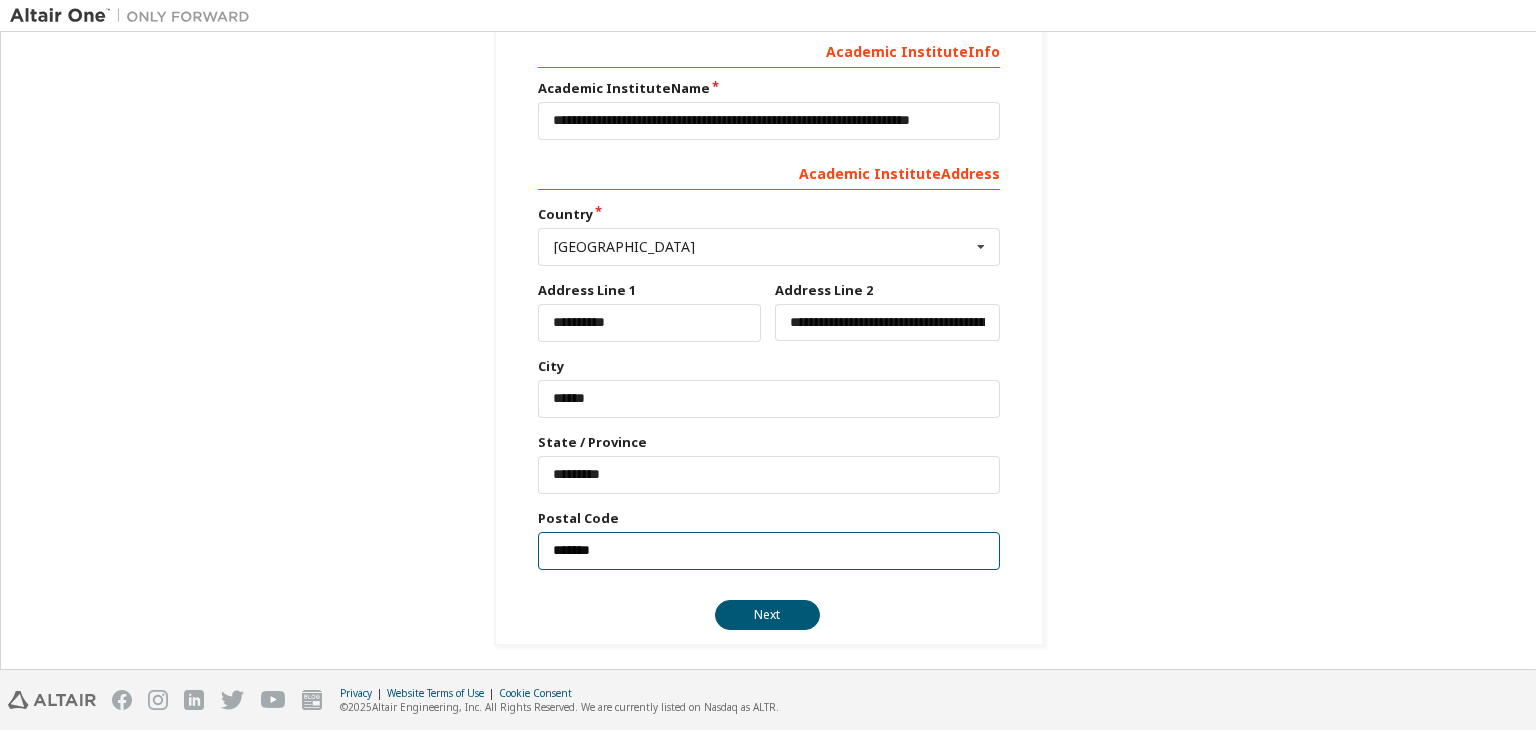 click on "******" at bounding box center [769, 551] 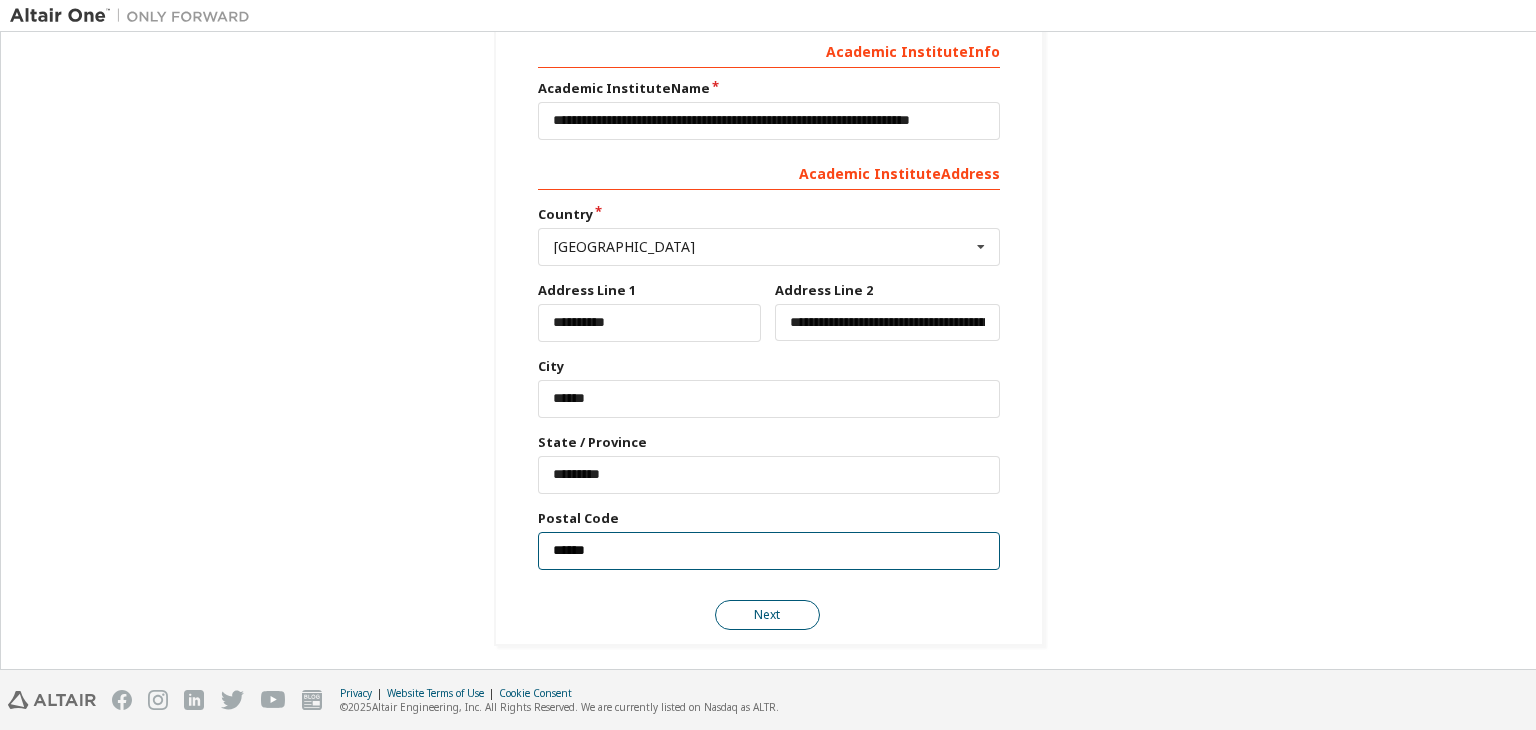 type on "******" 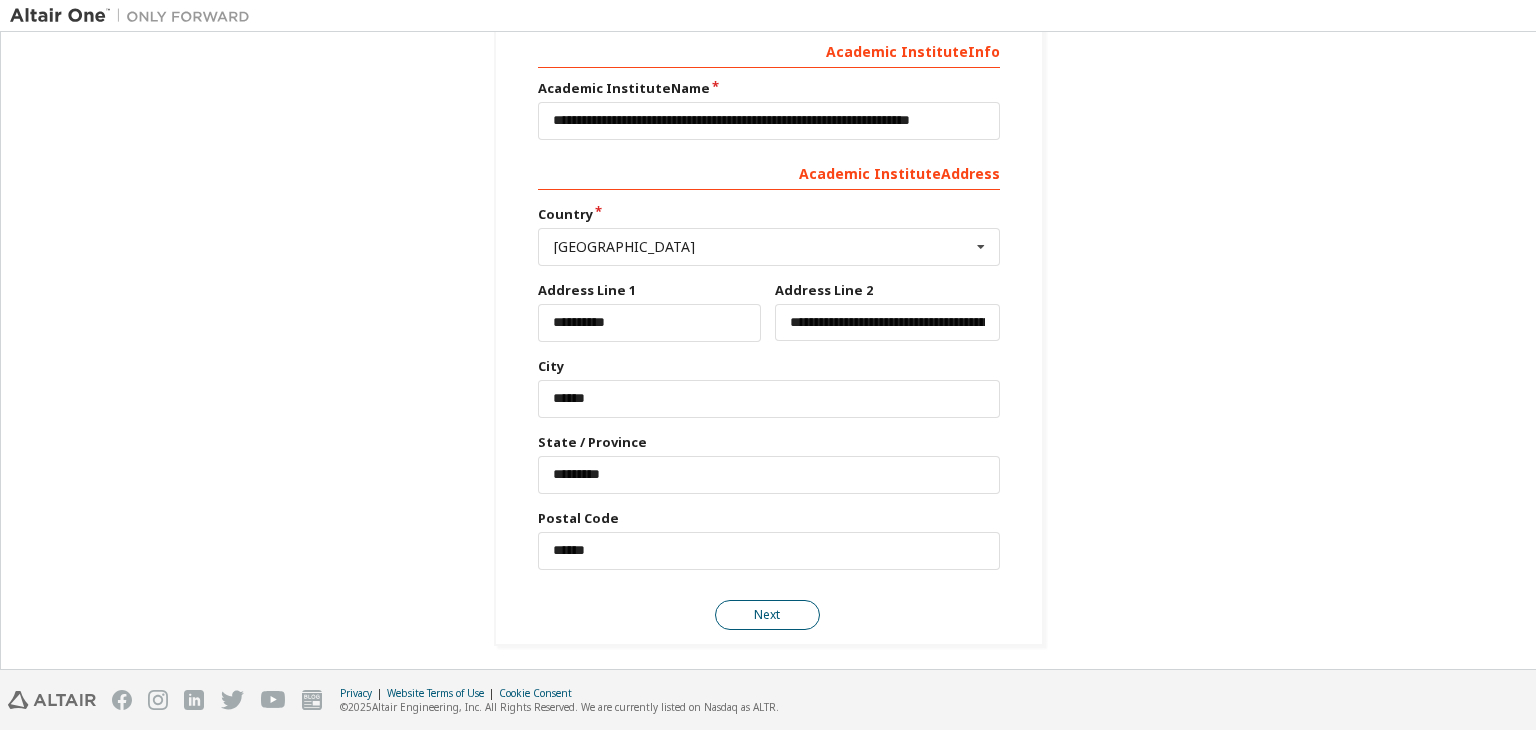 click on "Next" at bounding box center [767, 615] 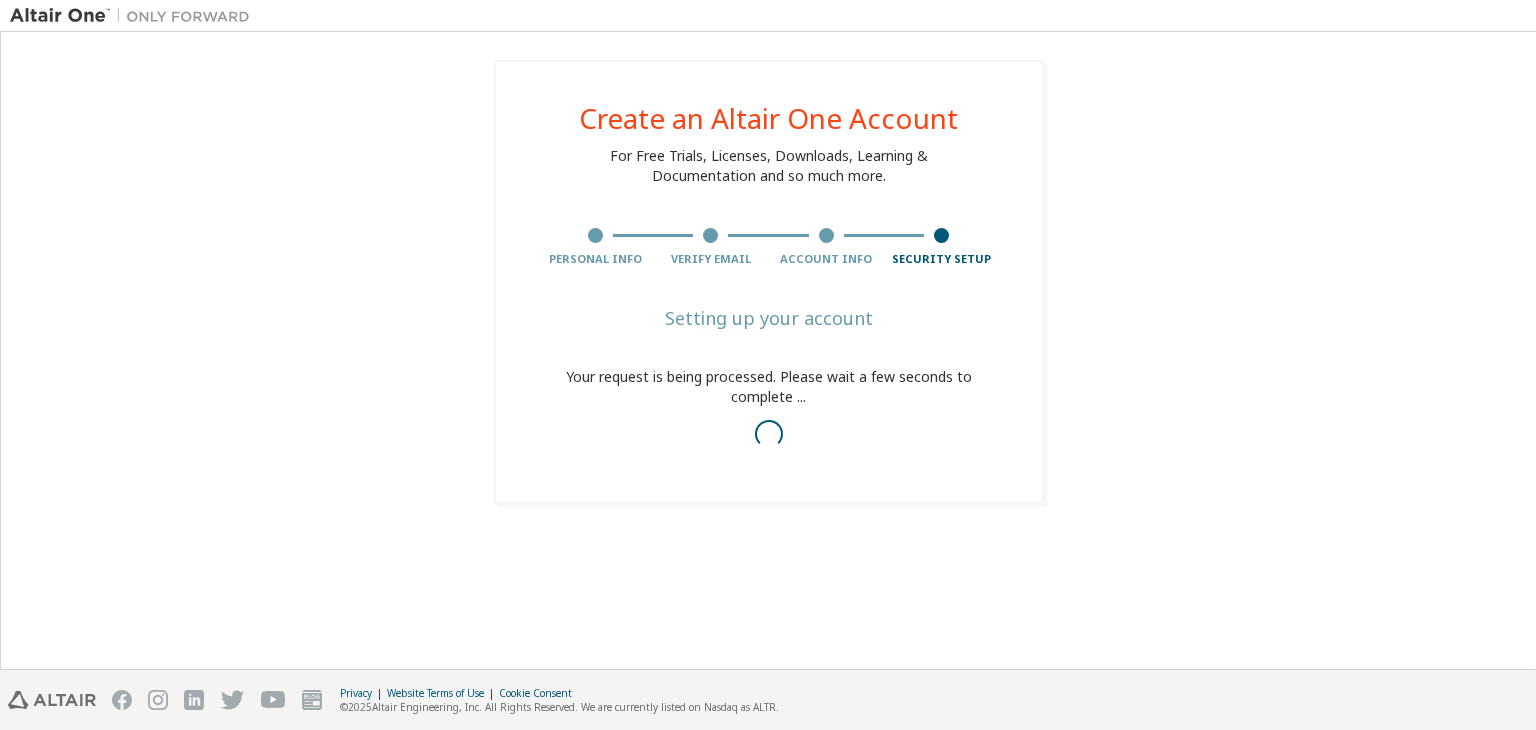 scroll, scrollTop: 0, scrollLeft: 0, axis: both 